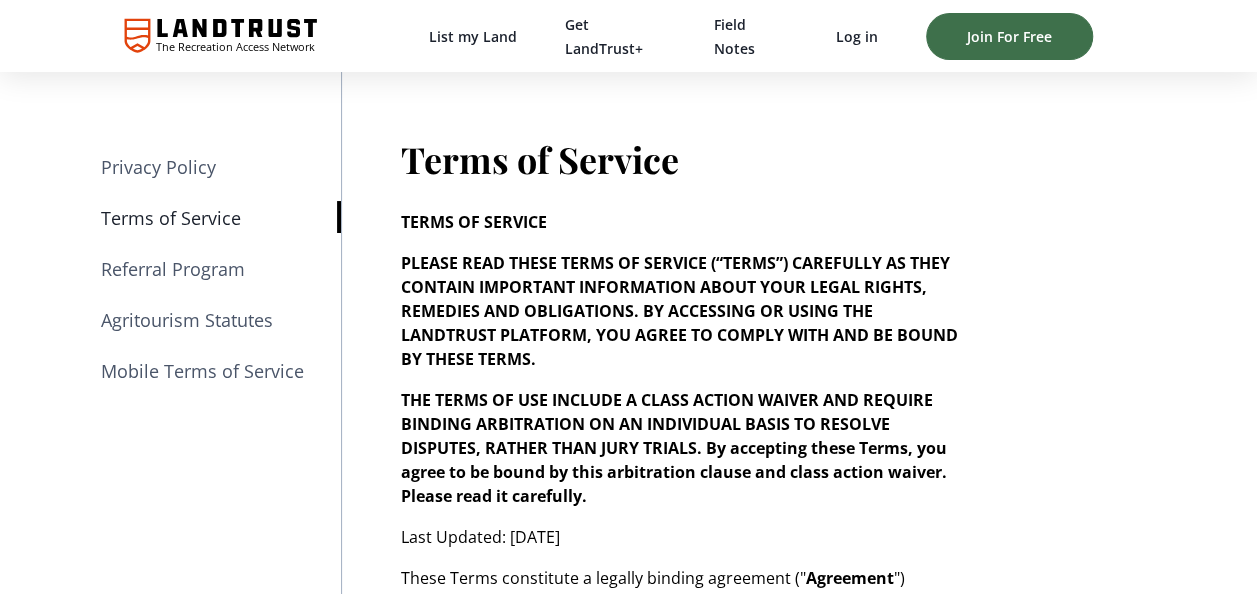scroll, scrollTop: 66, scrollLeft: 0, axis: vertical 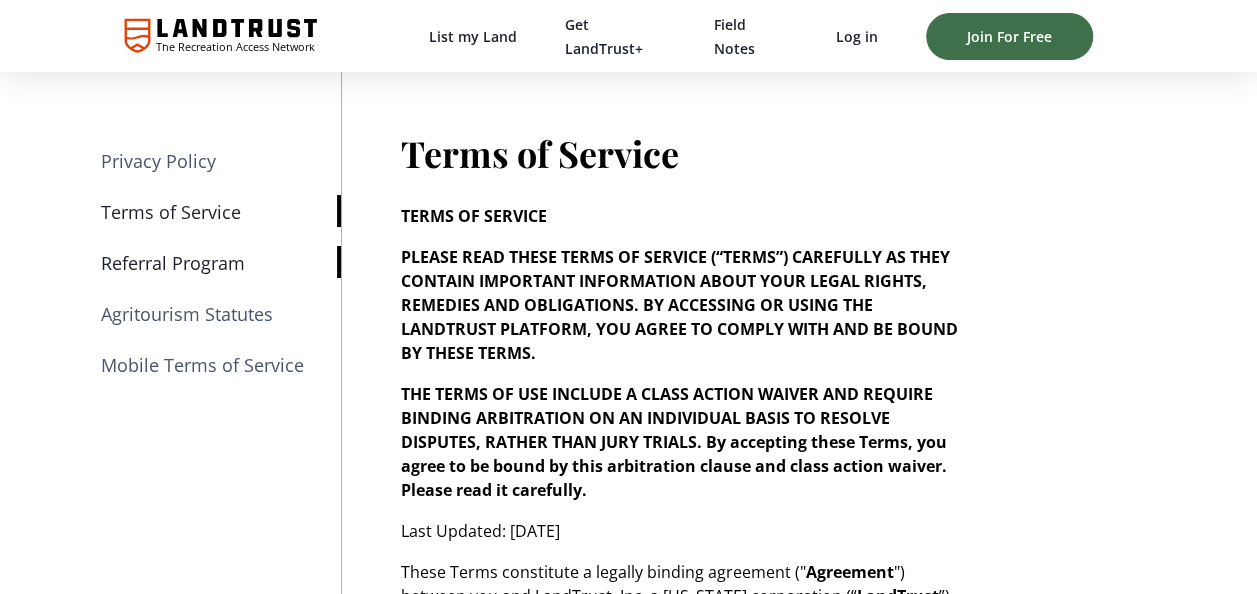 click on "Referral Program" at bounding box center (221, 261) 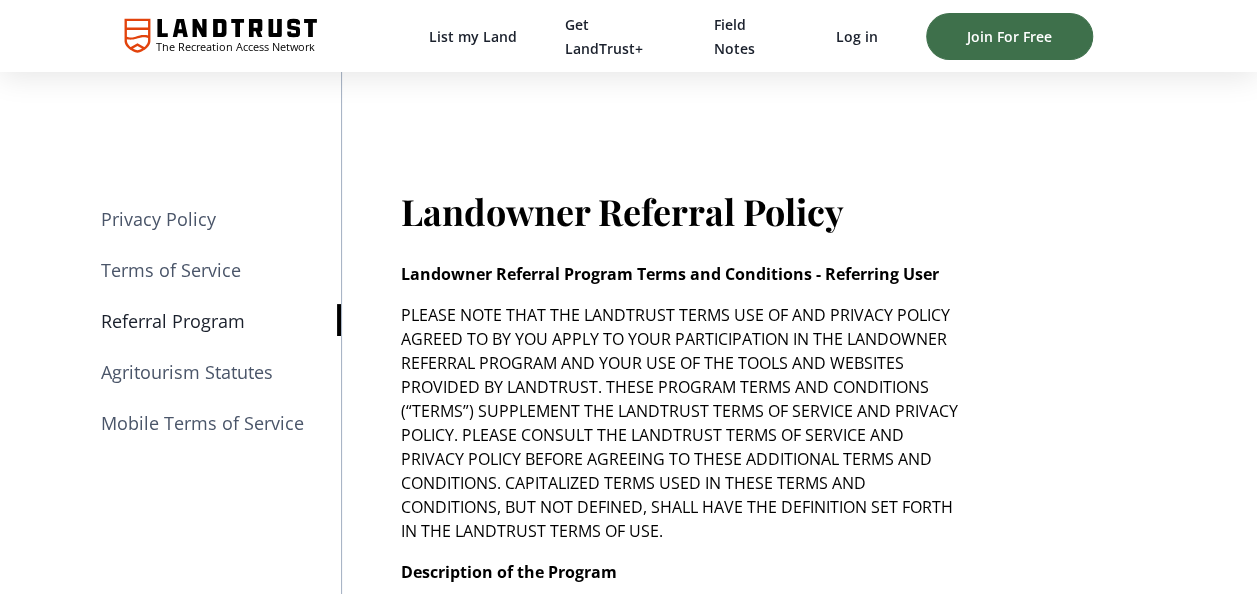 scroll, scrollTop: 10, scrollLeft: 0, axis: vertical 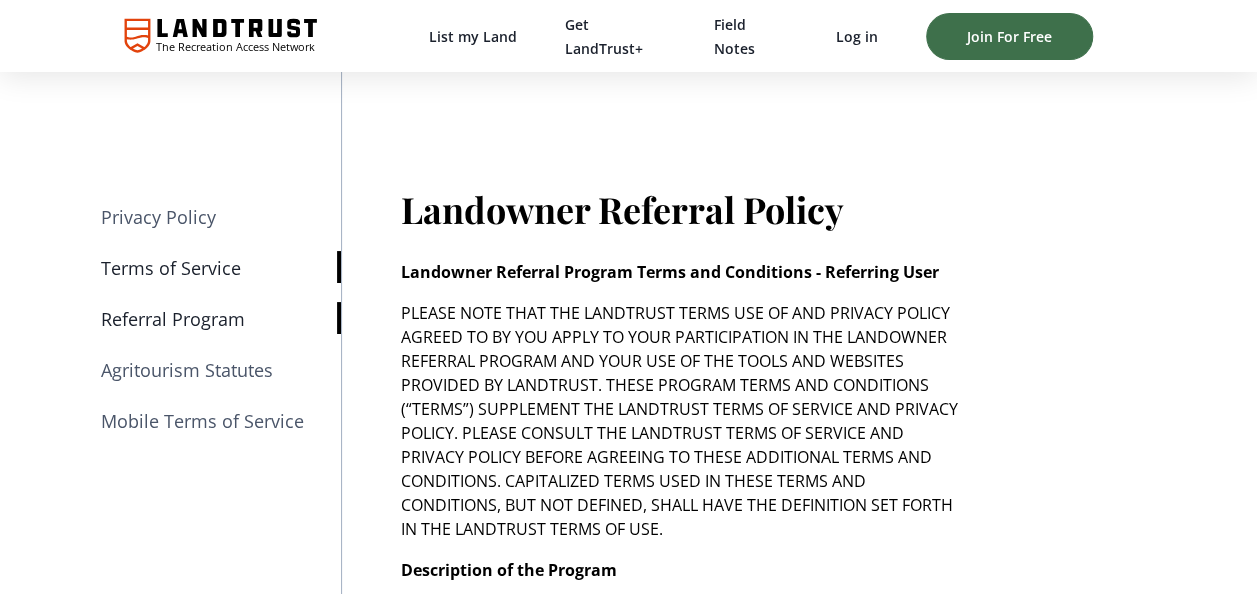 click on "Terms of Service" at bounding box center [221, 266] 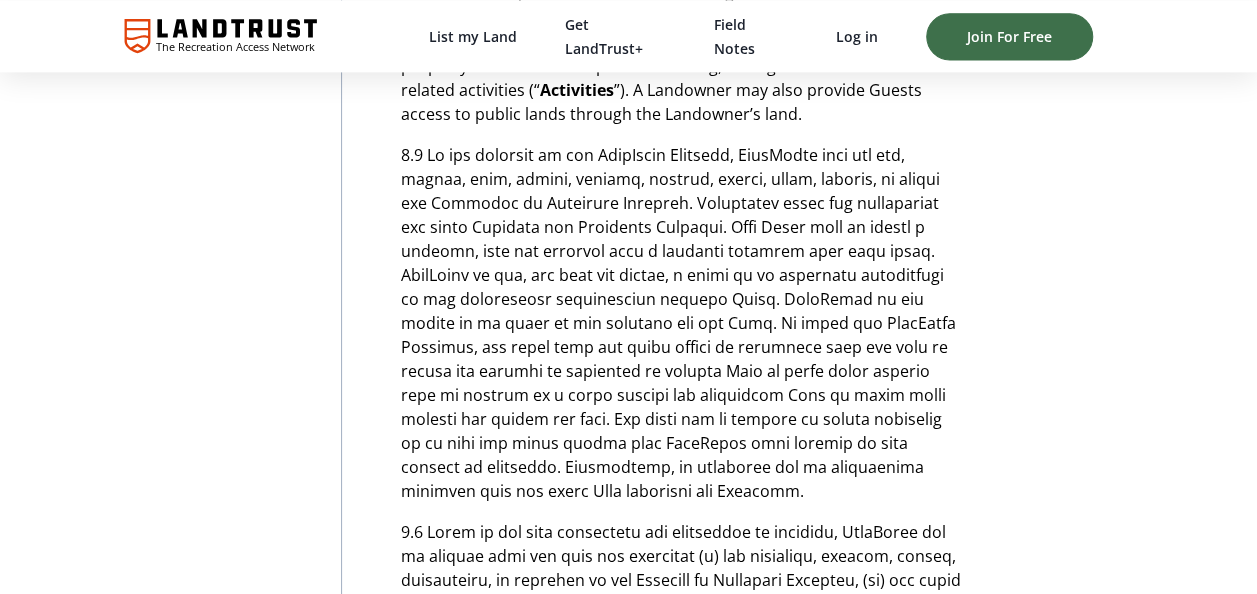 scroll, scrollTop: 1372, scrollLeft: 0, axis: vertical 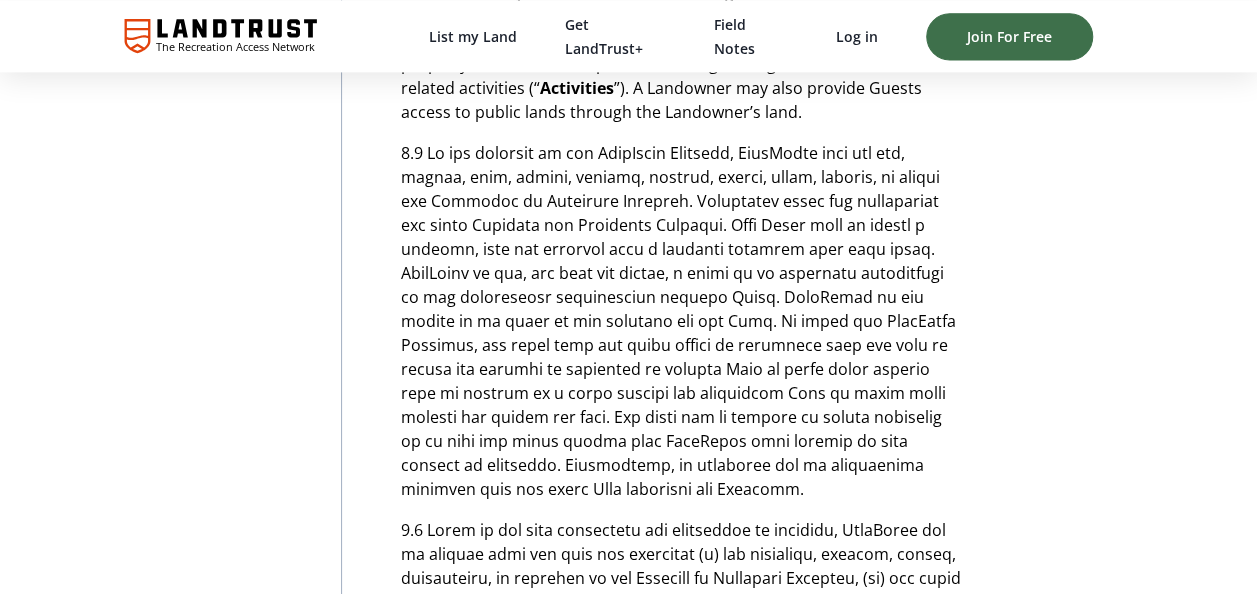 click on "Privacy Policy Terms of Service Referral Program Agritourism Statutes Mobile Terms of Service" at bounding box center [170, 9145] 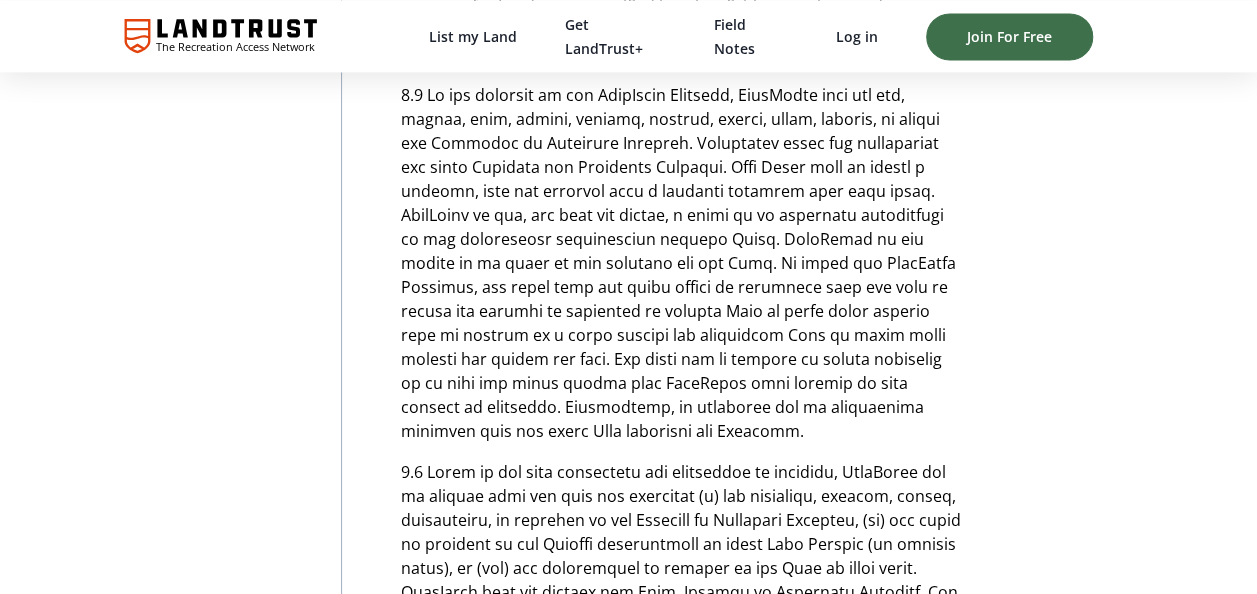 scroll, scrollTop: 1432, scrollLeft: 0, axis: vertical 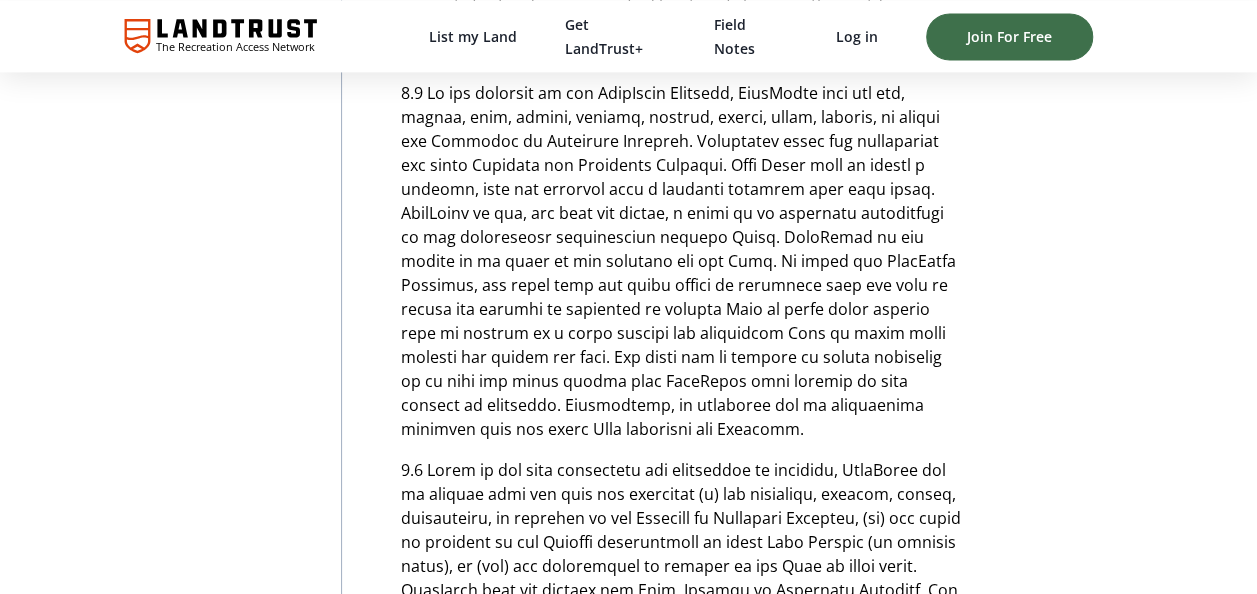 click on "Terms of Service TERMS OF SERVICE PLEASE READ THESE TERMS OF SERVICE (“TERMS”) CAREFULLY AS THEY CONTAIN IMPORTANT INFORMATION ABOUT YOUR LEGAL RIGHTS, REMEDIES AND OBLIGATIONS. BY ACCESSING OR USING THE LANDTRUST PLATFORM, YOU AGREE TO COMPLY WITH AND BE BOUND BY THESE TERMS. THE TERMS OF USE INCLUDE A CLASS ACTION WAIVER AND REQUIRE BINDING ARBITRATION ON AN INDIVIDUAL BASIS TO RESOLVE DISPUTES, RATHER THAN JURY TRIALS. By accepting these Terms, you agree to be bound by this arbitration clause and class action waiver. Please read it carefully. Last Updated: February 06, 2023 These Terms constitute a legally binding agreement (" Agreement ") between you and LandTrust, Inc. a Delaware corporation (“ LandTrust ”) governing your access to and use of the LandTrust website (the " Site "), our mobile applications, and application program interfaces (collectively, " Application ") and all associated services (collectively, " LandTrust Services LandTrust Platform ”.  When these Terms mention “ LandTrust" at bounding box center (799, 9085) 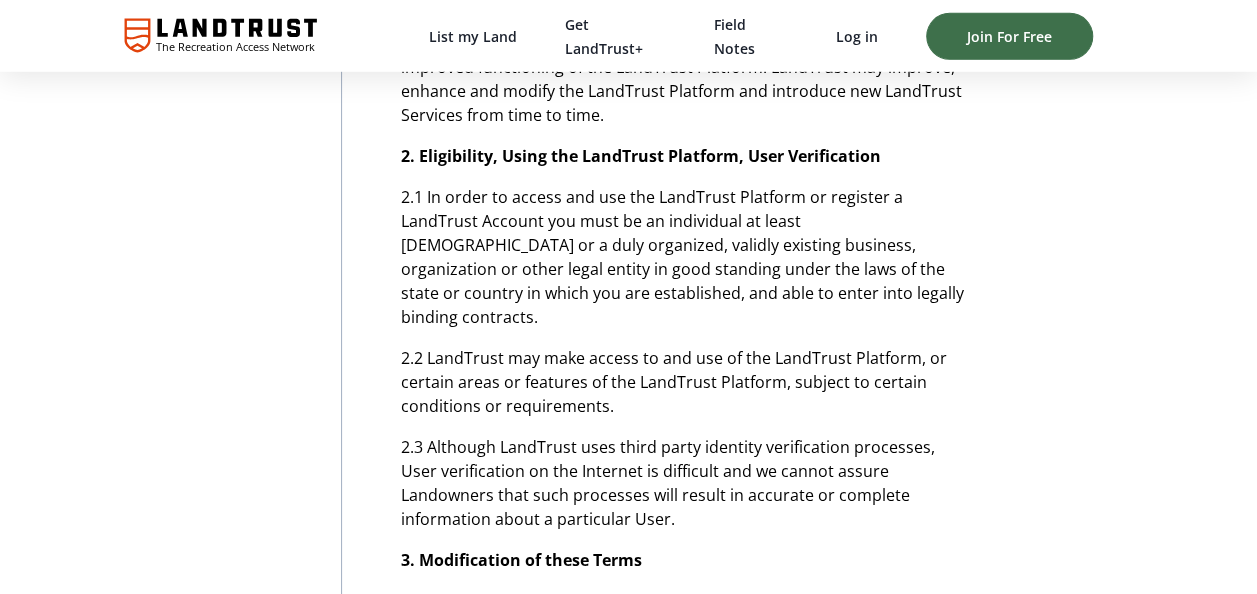 scroll, scrollTop: 2936, scrollLeft: 0, axis: vertical 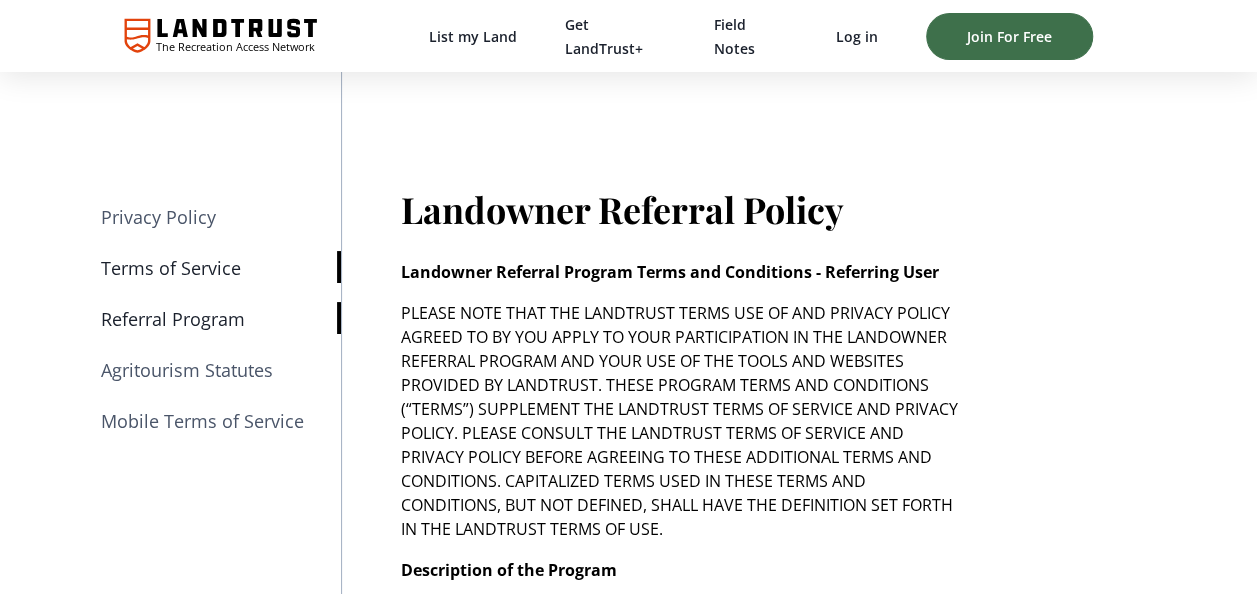 drag, startPoint x: 0, startPoint y: 0, endPoint x: 222, endPoint y: 275, distance: 353.42468 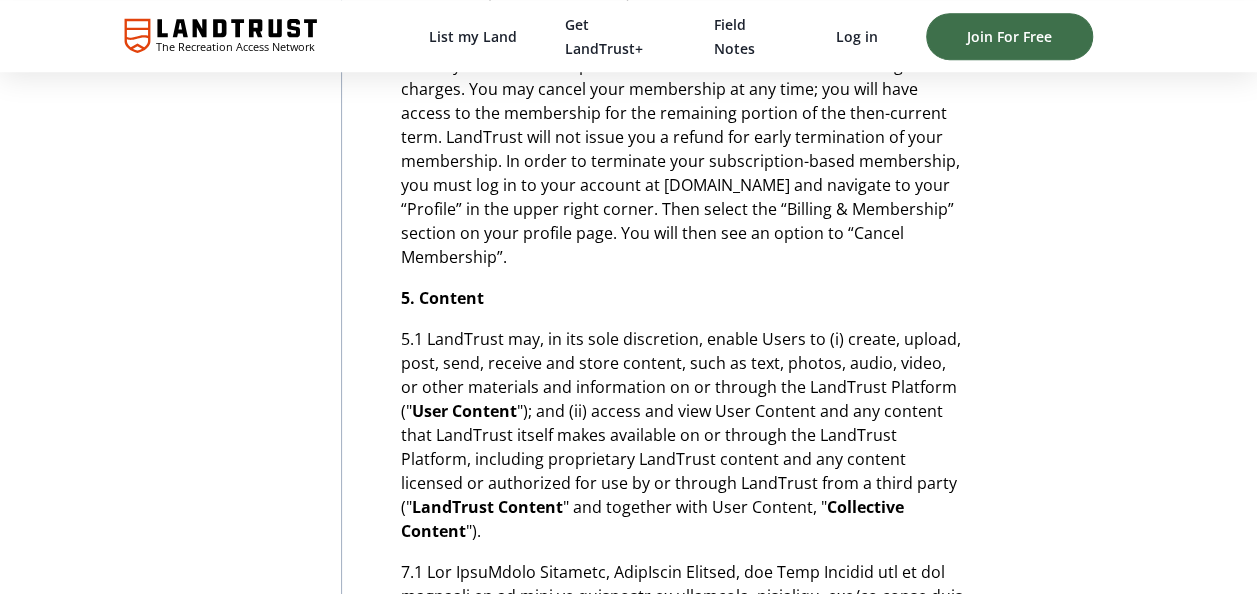 scroll, scrollTop: 4576, scrollLeft: 0, axis: vertical 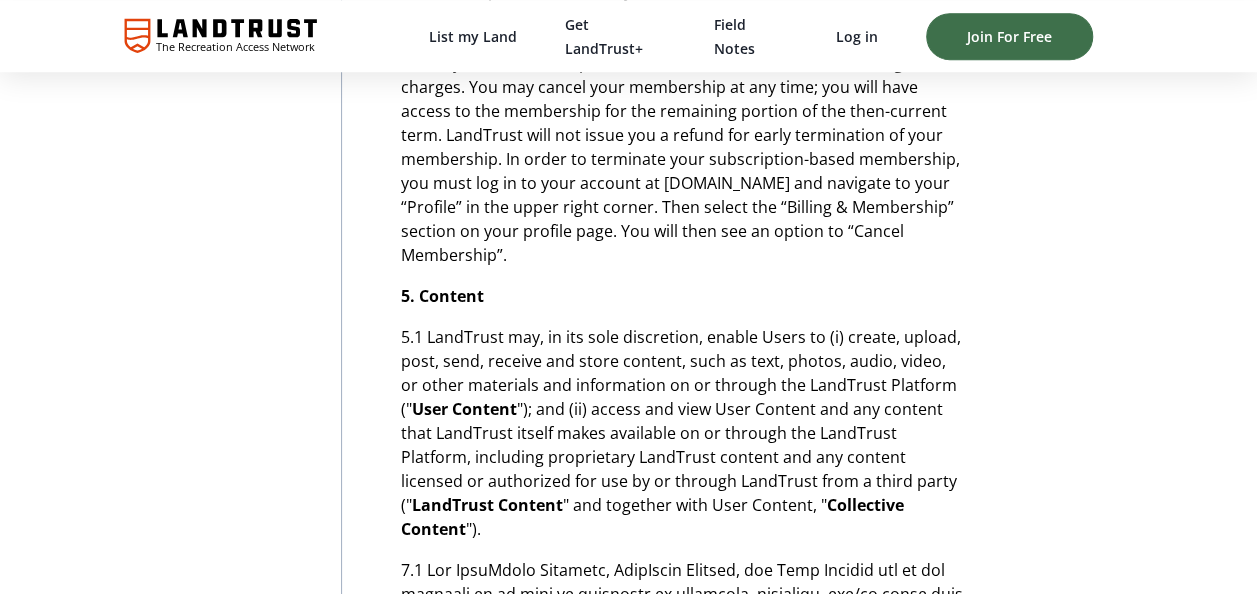 click on "Terms of Service TERMS OF SERVICE PLEASE READ THESE TERMS OF SERVICE (“TERMS”) CAREFULLY AS THEY CONTAIN IMPORTANT INFORMATION ABOUT YOUR LEGAL RIGHTS, REMEDIES AND OBLIGATIONS. BY ACCESSING OR USING THE LANDTRUST PLATFORM, YOU AGREE TO COMPLY WITH AND BE BOUND BY THESE TERMS. THE TERMS OF USE INCLUDE A CLASS ACTION WAIVER AND REQUIRE BINDING ARBITRATION ON AN INDIVIDUAL BASIS TO RESOLVE DISPUTES, RATHER THAN JURY TRIALS. By accepting these Terms, you agree to be bound by this arbitration clause and class action waiver. Please read it carefully. Last Updated: February 06, 2023 These Terms constitute a legally binding agreement (" Agreement ") between you and LandTrust, Inc. a Delaware corporation (“ LandTrust ”) governing your access to and use of the LandTrust website (the " Site "), our mobile applications, and application program interfaces (collectively, " Application ") and all associated services (collectively, " LandTrust Services LandTrust Platform ”.  When these Terms mention “ LandTrust" at bounding box center [799, 5941] 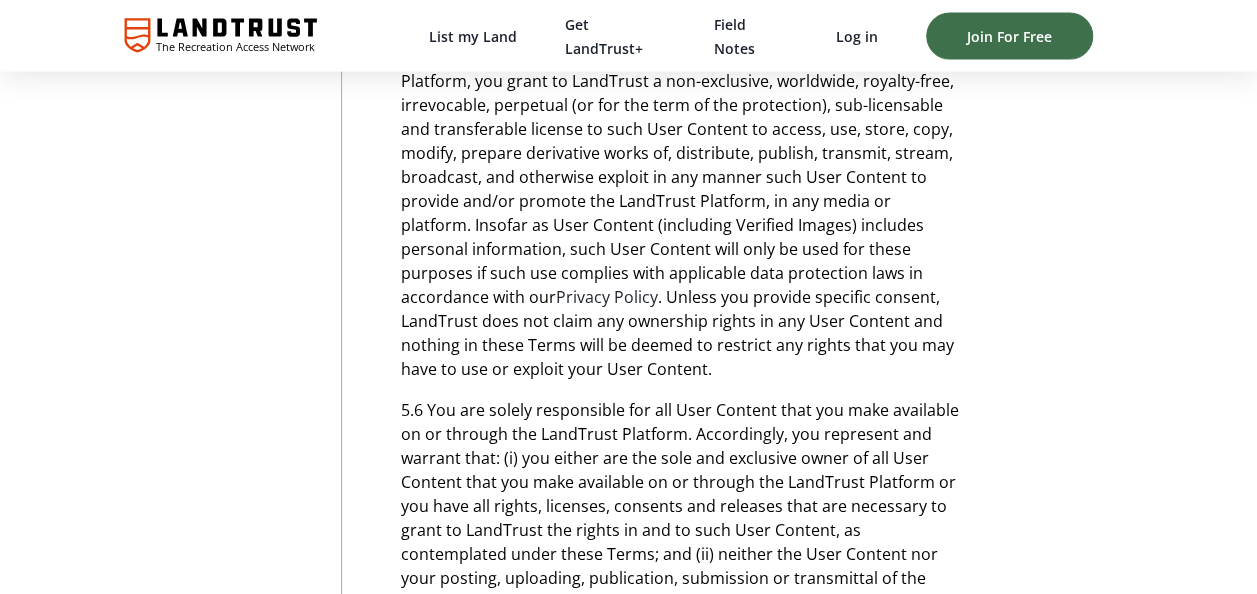 scroll, scrollTop: 6000, scrollLeft: 0, axis: vertical 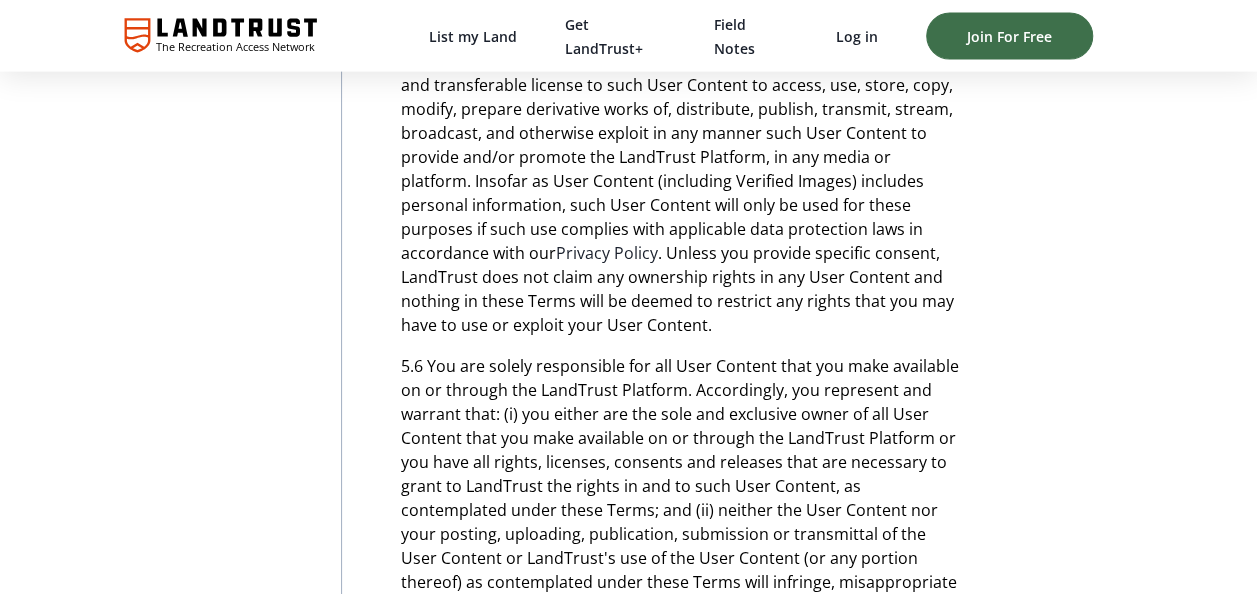 click on "Terms of Service TERMS OF SERVICE PLEASE READ THESE TERMS OF SERVICE (“TERMS”) CAREFULLY AS THEY CONTAIN IMPORTANT INFORMATION ABOUT YOUR LEGAL RIGHTS, REMEDIES AND OBLIGATIONS. BY ACCESSING OR USING THE LANDTRUST PLATFORM, YOU AGREE TO COMPLY WITH AND BE BOUND BY THESE TERMS. THE TERMS OF USE INCLUDE A CLASS ACTION WAIVER AND REQUIRE BINDING ARBITRATION ON AN INDIVIDUAL BASIS TO RESOLVE DISPUTES, RATHER THAN JURY TRIALS. By accepting these Terms, you agree to be bound by this arbitration clause and class action waiver. Please read it carefully. Last Updated: February 06, 2023 These Terms constitute a legally binding agreement (" Agreement ") between you and LandTrust, Inc. a Delaware corporation (“ LandTrust ”) governing your access to and use of the LandTrust website (the " Site "), our mobile applications, and application program interfaces (collectively, " Application ") and all associated services (collectively, " LandTrust Services LandTrust Platform ”.  When these Terms mention “ LandTrust" at bounding box center [799, 4517] 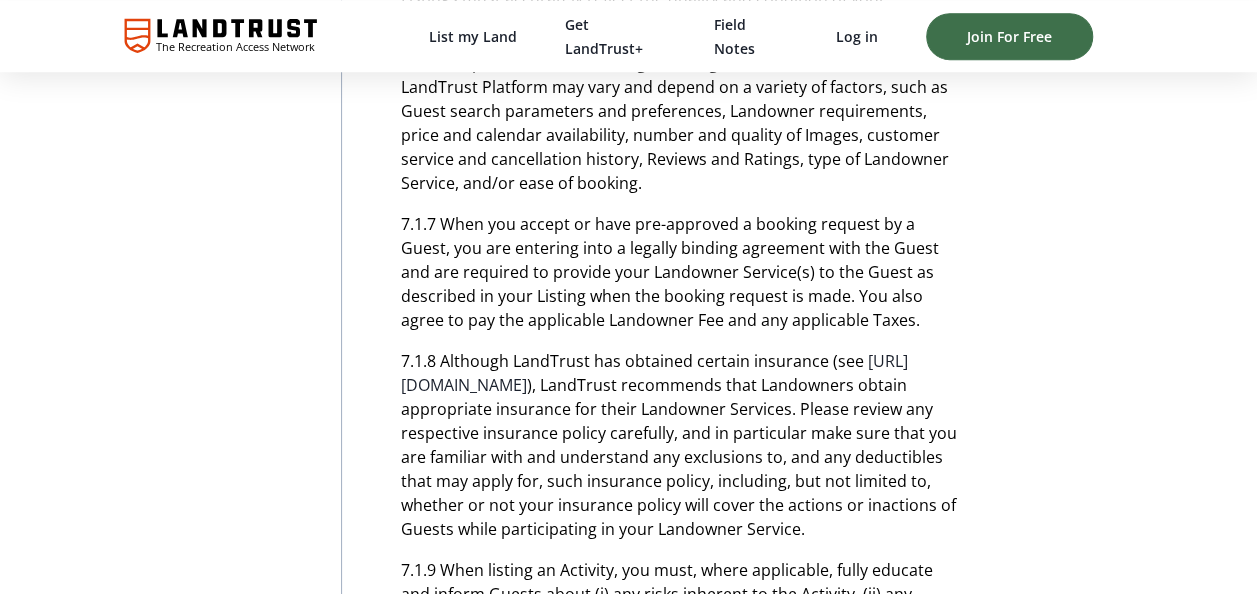 scroll, scrollTop: 8382, scrollLeft: 0, axis: vertical 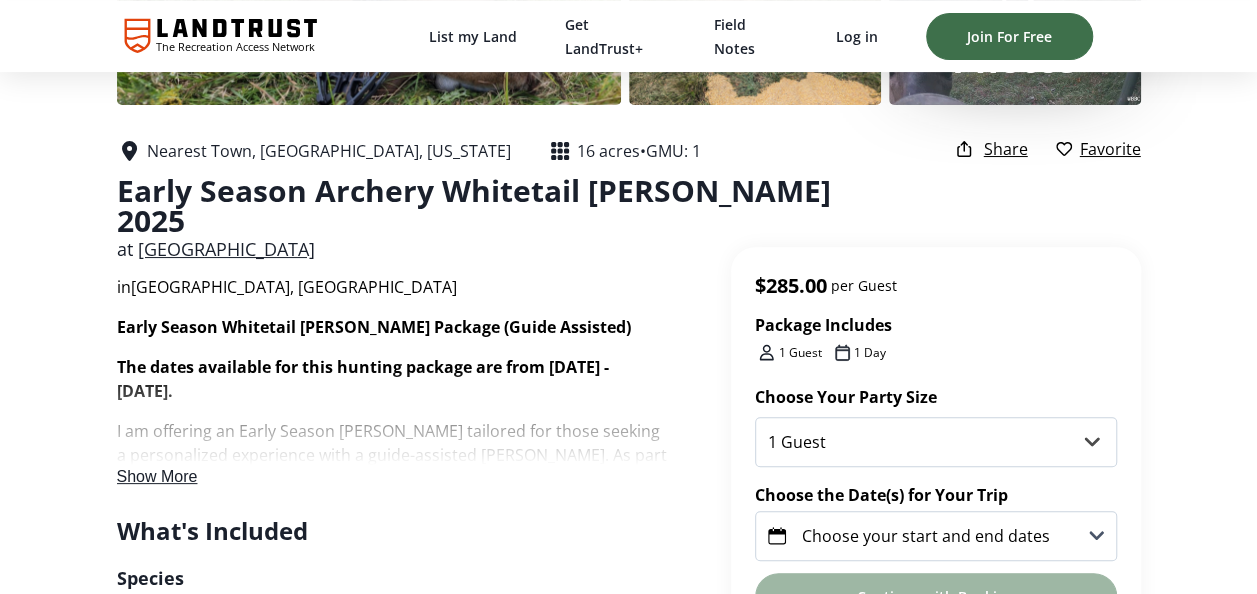 click on "Show More" at bounding box center [157, 476] 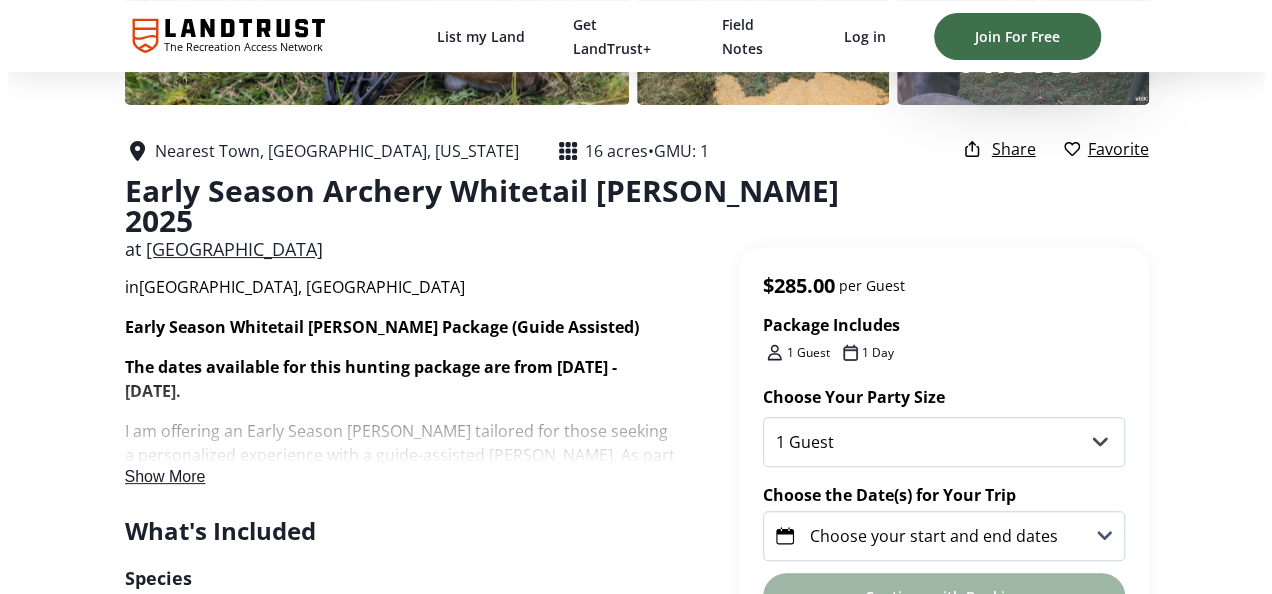 scroll, scrollTop: 0, scrollLeft: 0, axis: both 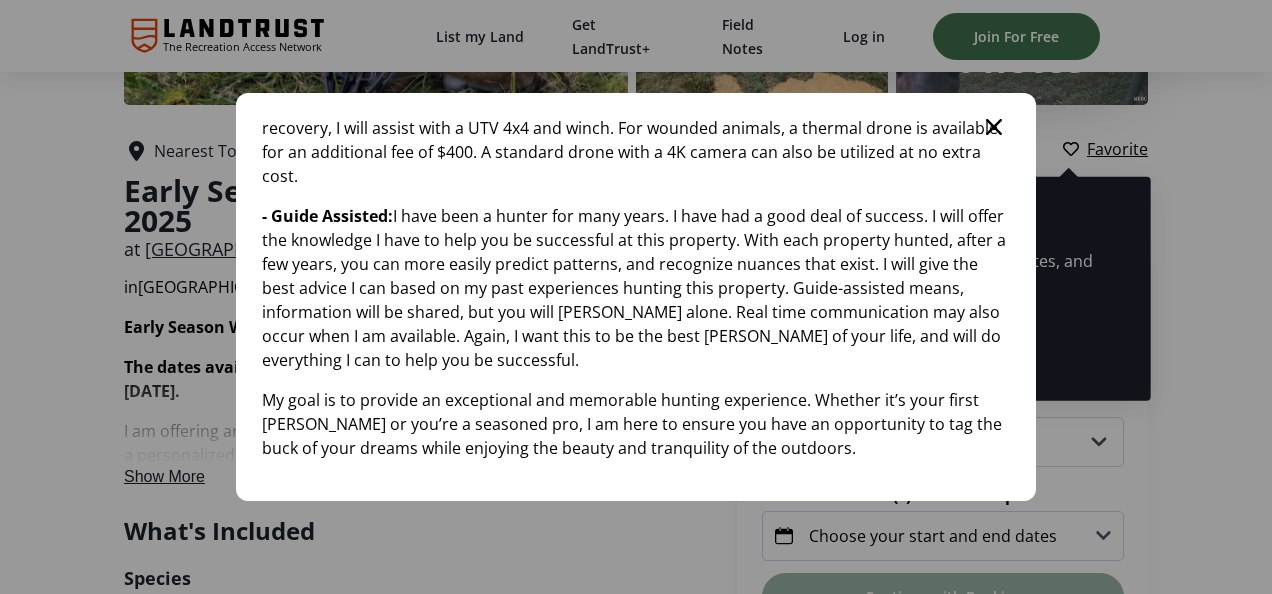 click 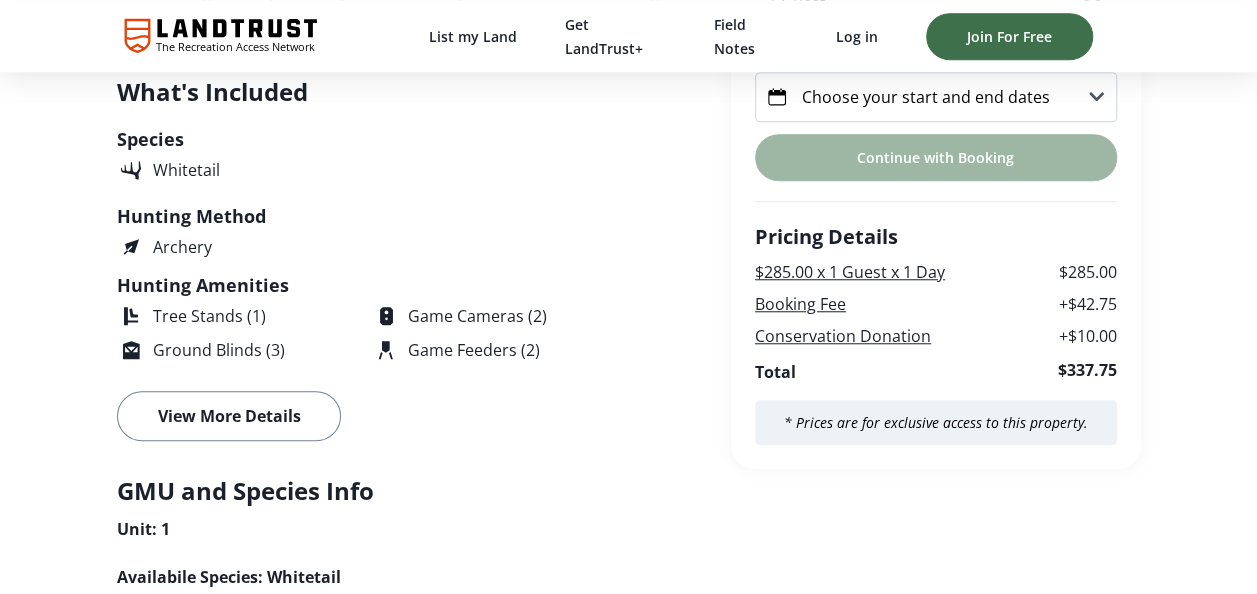 scroll, scrollTop: 728, scrollLeft: 0, axis: vertical 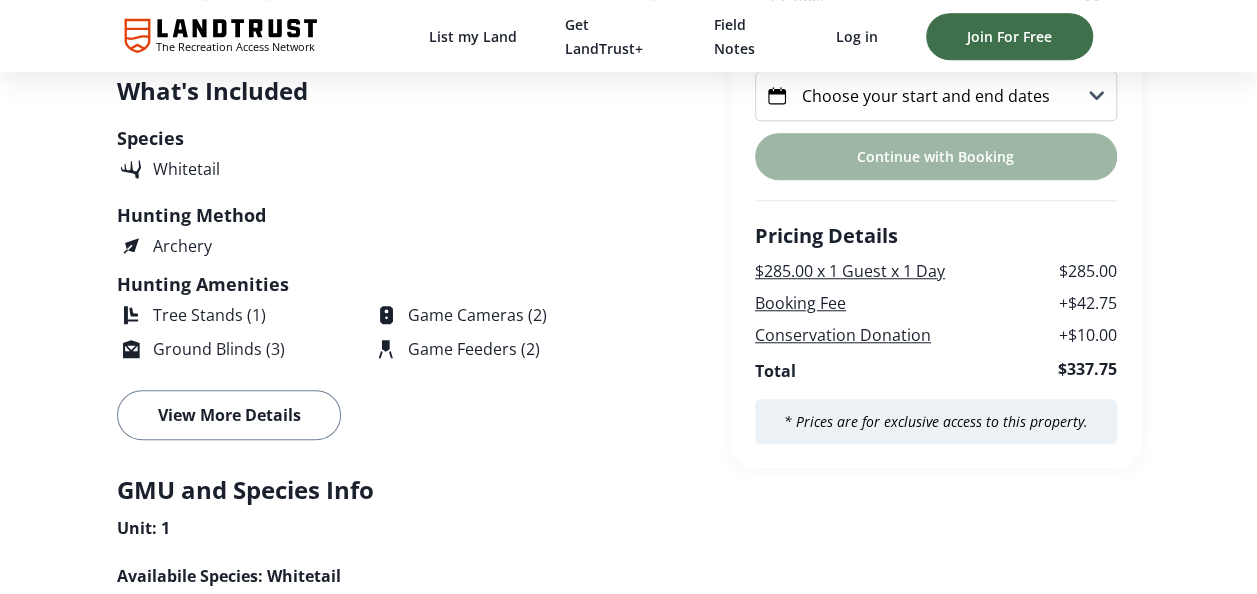 click on "View More Details" at bounding box center (229, 415) 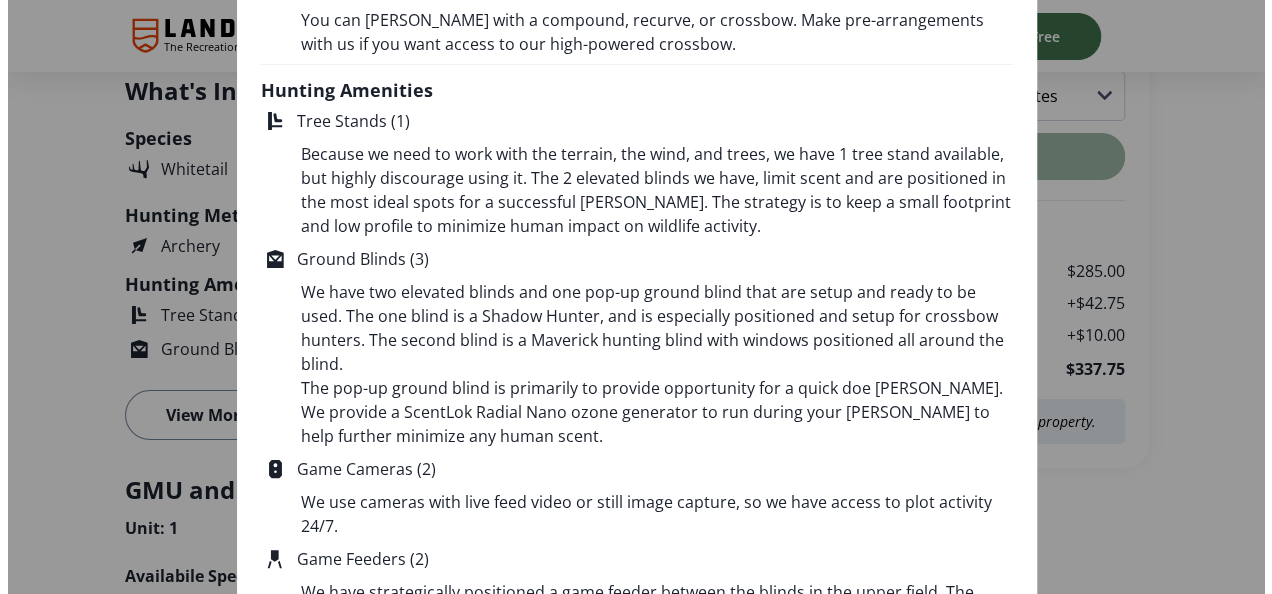 scroll, scrollTop: 0, scrollLeft: 0, axis: both 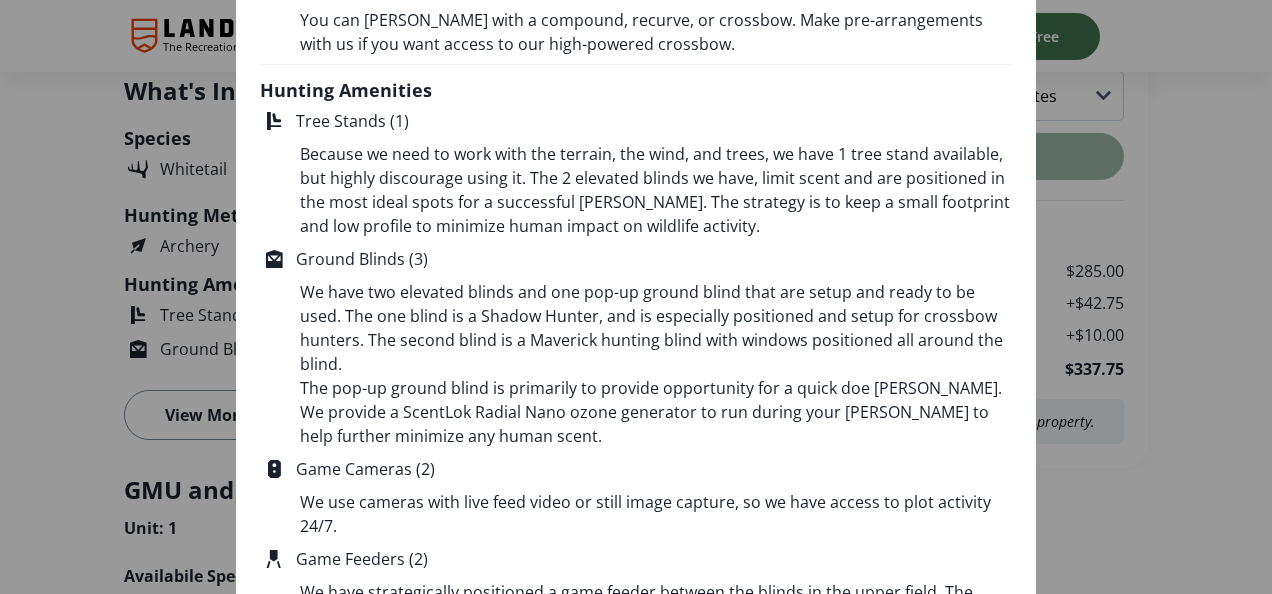 click on "You can hunt with a compound, recurve, or crossbow. Make pre-arrangements with us if you want access to our high-powered crossbow." at bounding box center (656, 32) 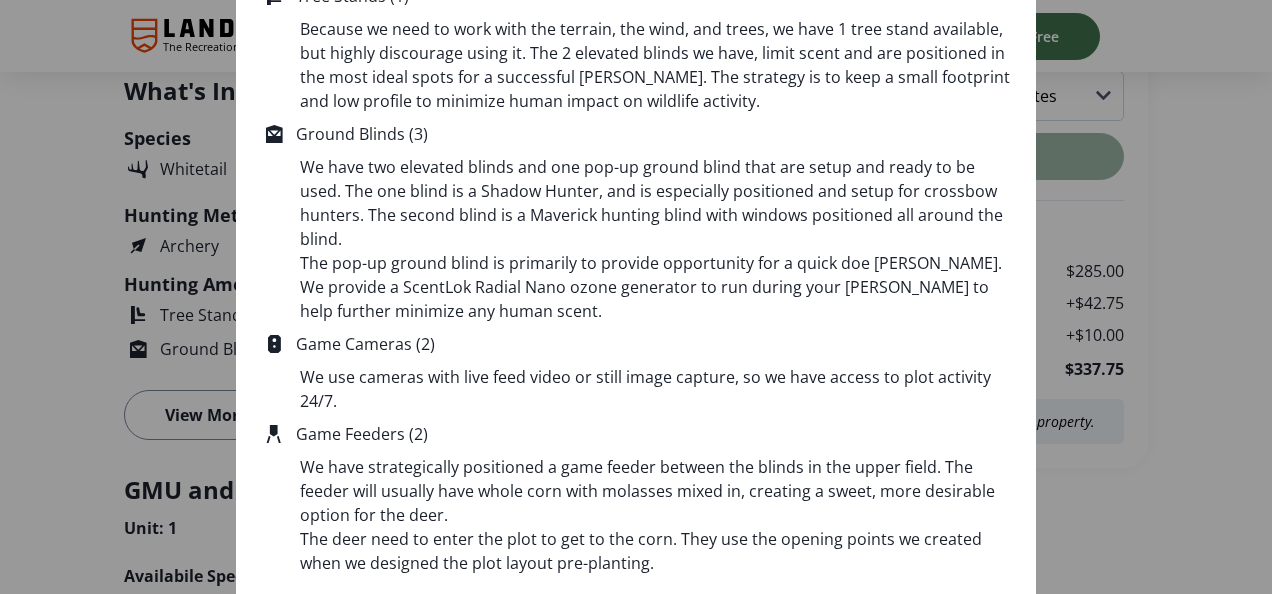 click on "+2 Photos Nearest Town, Stone Creek, Ohio  16 acres   •   GMU: 1 Early Season Archery Whitetail Buck Hunt 2025 at   Stone Creek Ridge in  New Philadelphia, OH Package Includes 1 Guest 1 Day Share Favorite Early Season Whitetail Buck Hunt Package (Guide Assisted)
The dates available for this hunting package are from Oct 1 - Oct 26.
I am offering an Early Season Buck Hunt tailored for those seeking a personalized experience with a guide-assisted hunt. As part of this package, you’ll receive detailed information ahead of time, including property photos, hunting locations, and exclusive tips to prepare you for your hunt. Upon arrival, I will personally provide the best location to hunt, factoring in the current weather and wind conditions to maximize your chances of success. The chances of success are incredibly high, if you can make a good shot.
What’s Included:
- Personalized Hunting Plan:
- Pre-Hunt Support:
- On-Site Crossbow
- Relax and Unwind:
- Scent Control:" at bounding box center (636, 1722) 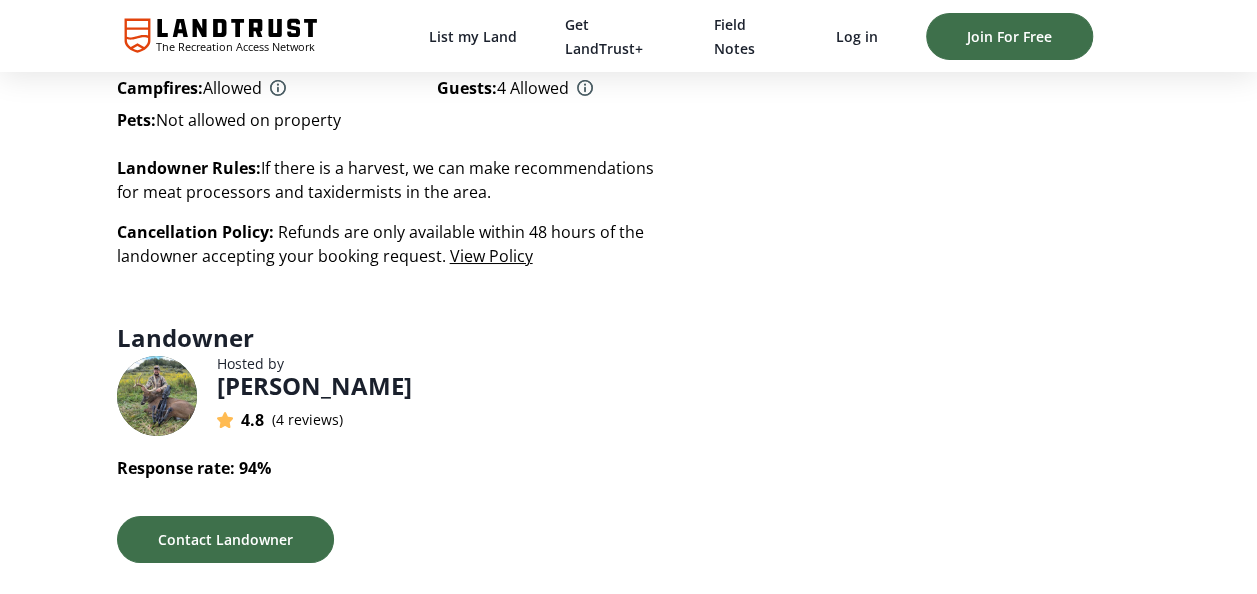 scroll, scrollTop: 3578, scrollLeft: 0, axis: vertical 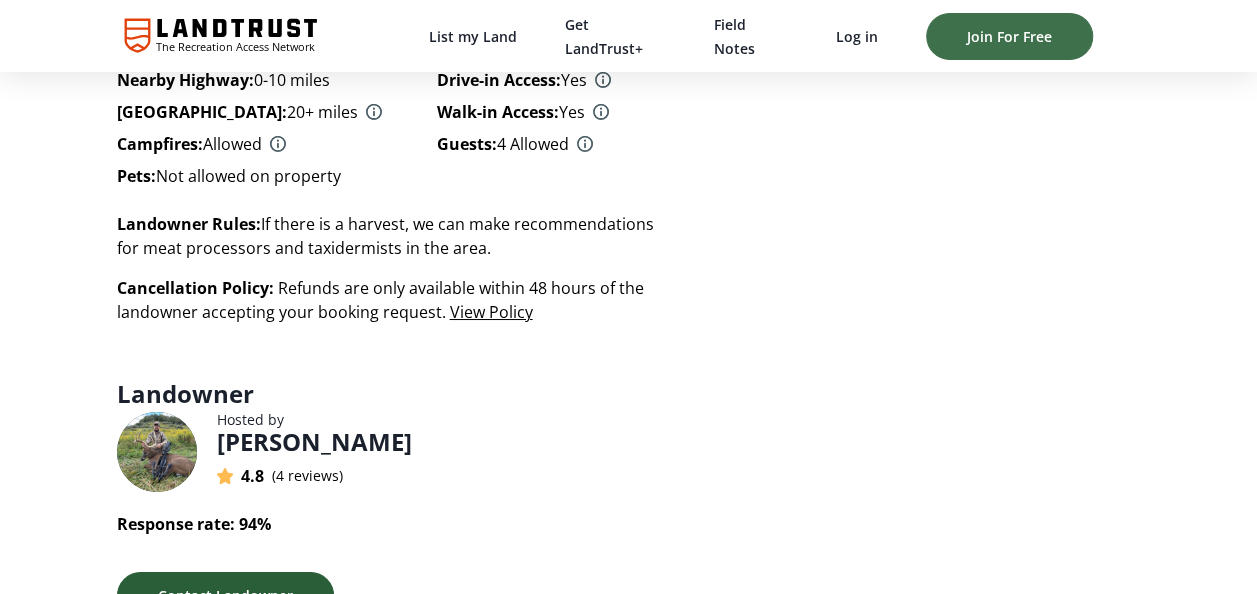 click on "Contact Landowner" at bounding box center (225, 595) 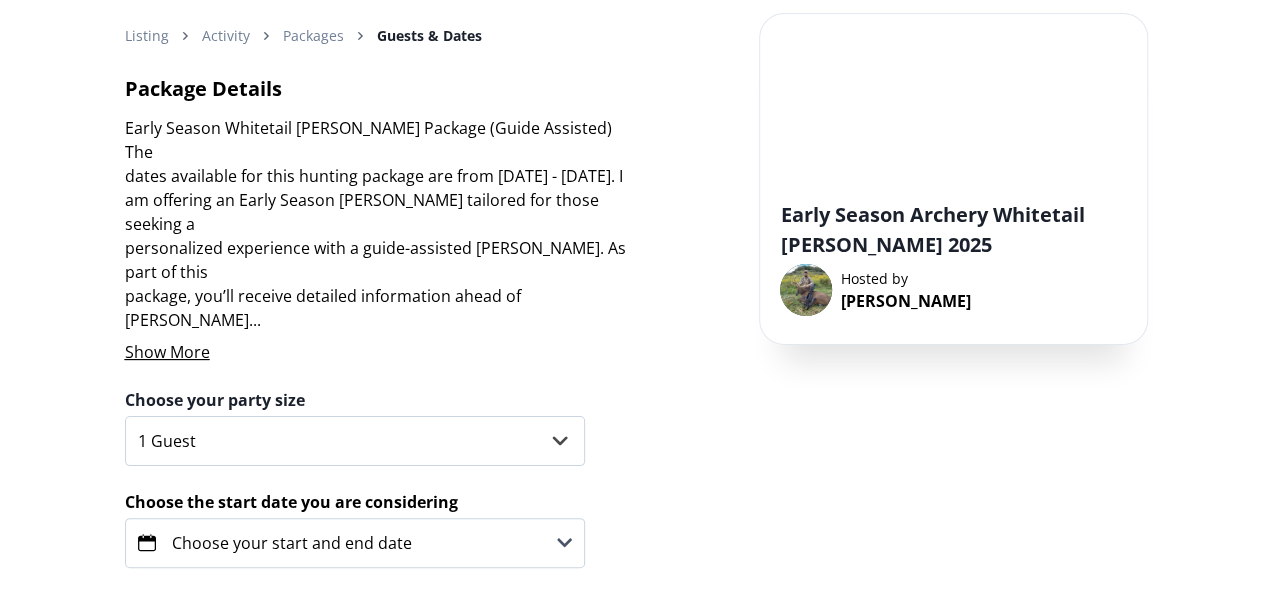 scroll, scrollTop: 0, scrollLeft: 0, axis: both 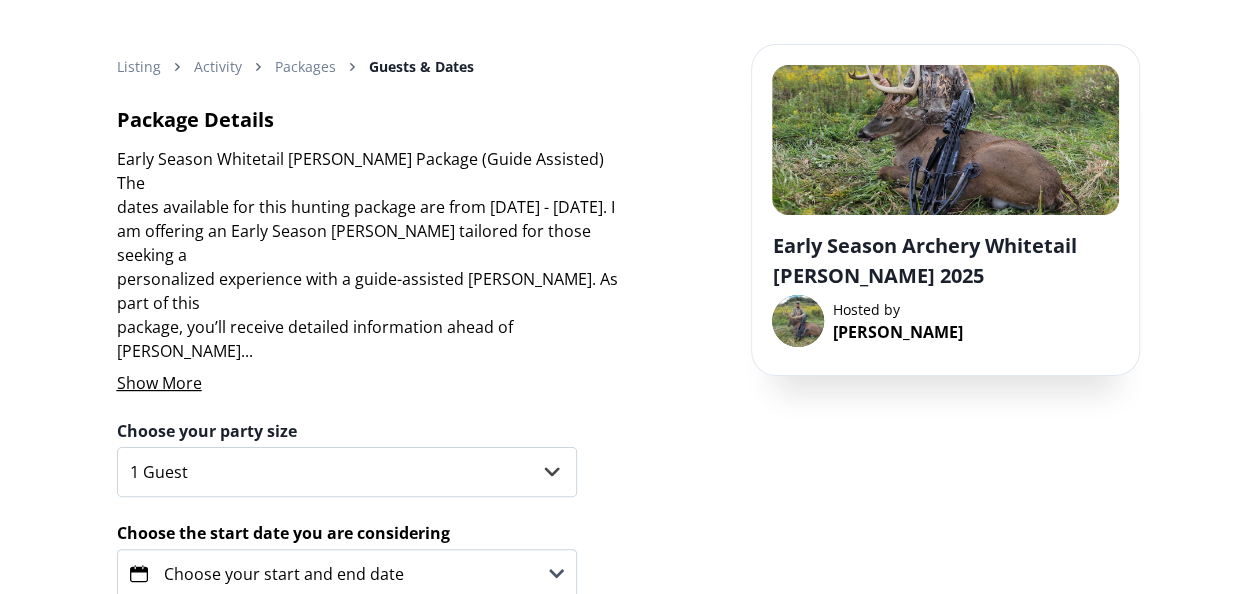 click on "Show More" at bounding box center (159, 383) 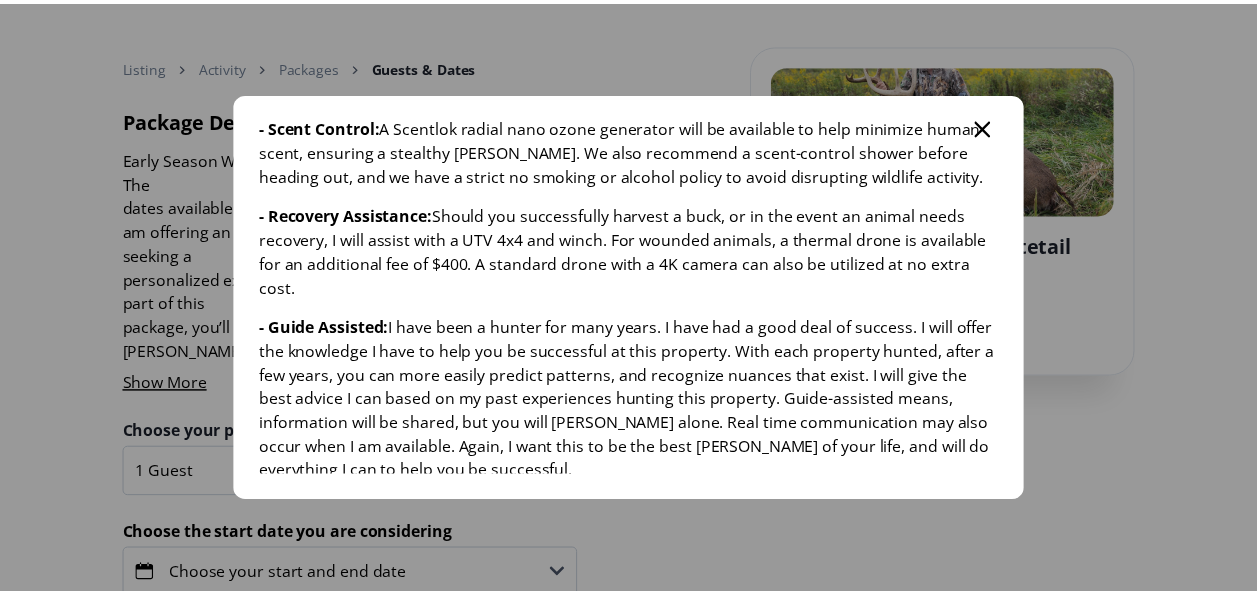 scroll, scrollTop: 869, scrollLeft: 0, axis: vertical 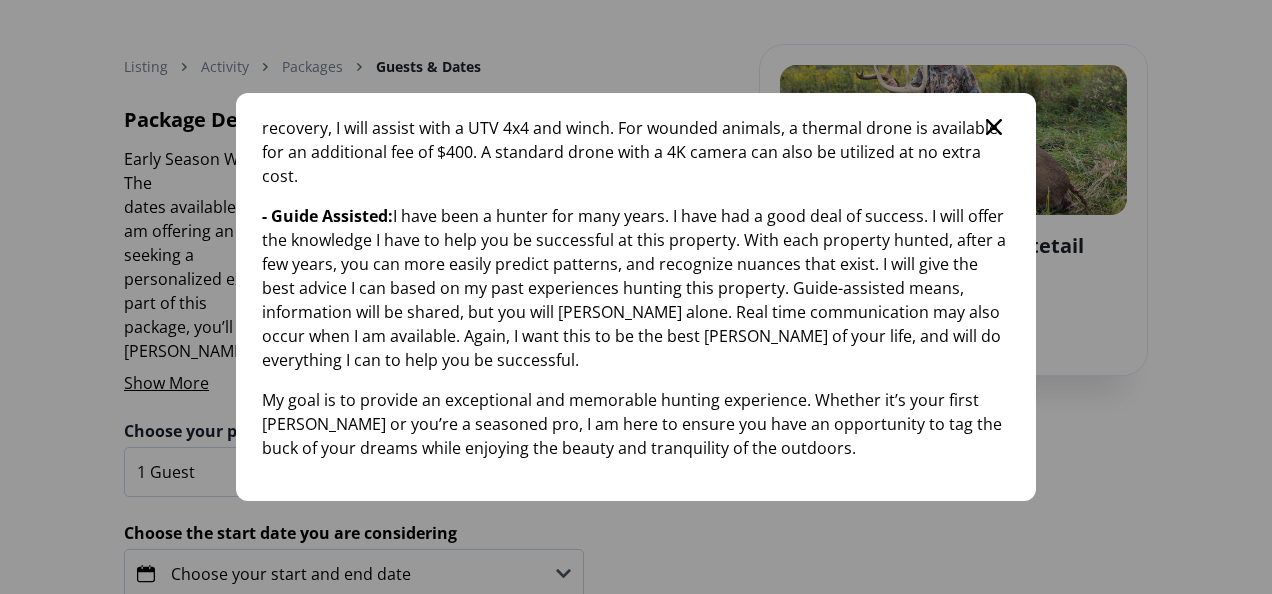 click 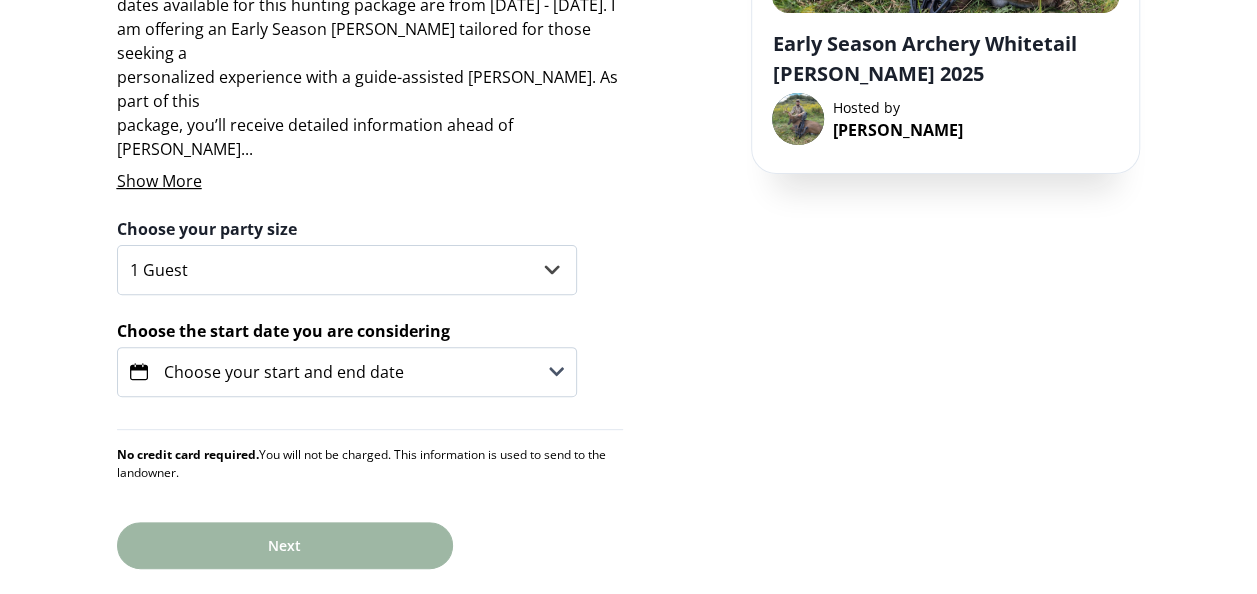 scroll, scrollTop: 0, scrollLeft: 0, axis: both 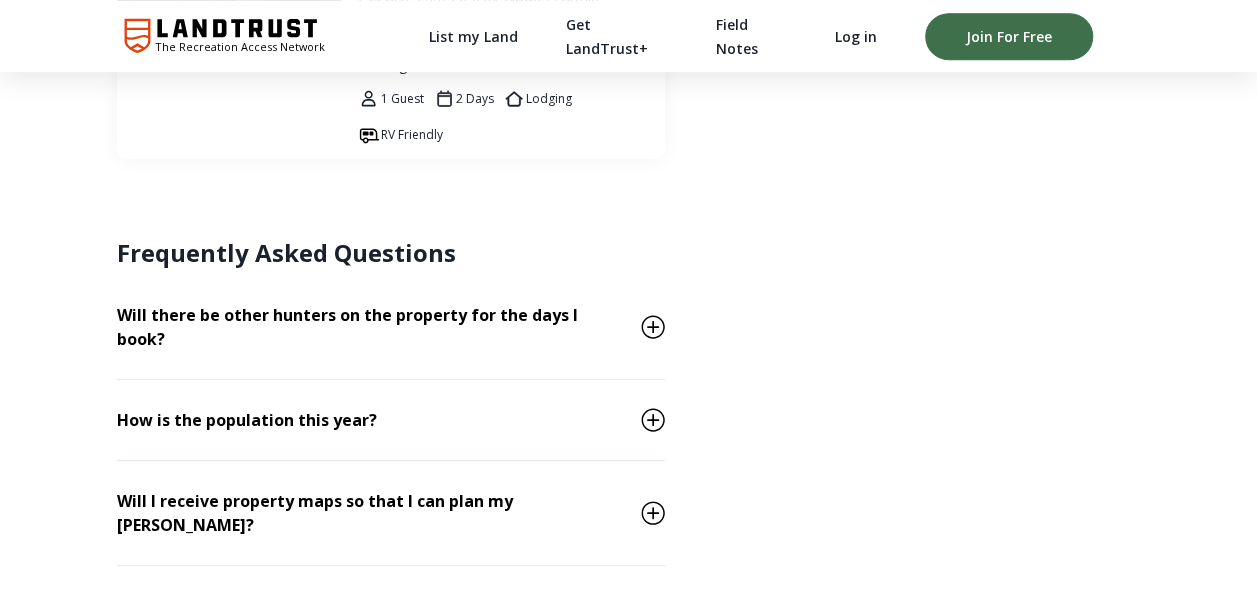 click on "Contact Landowner" at bounding box center (227, 1659) 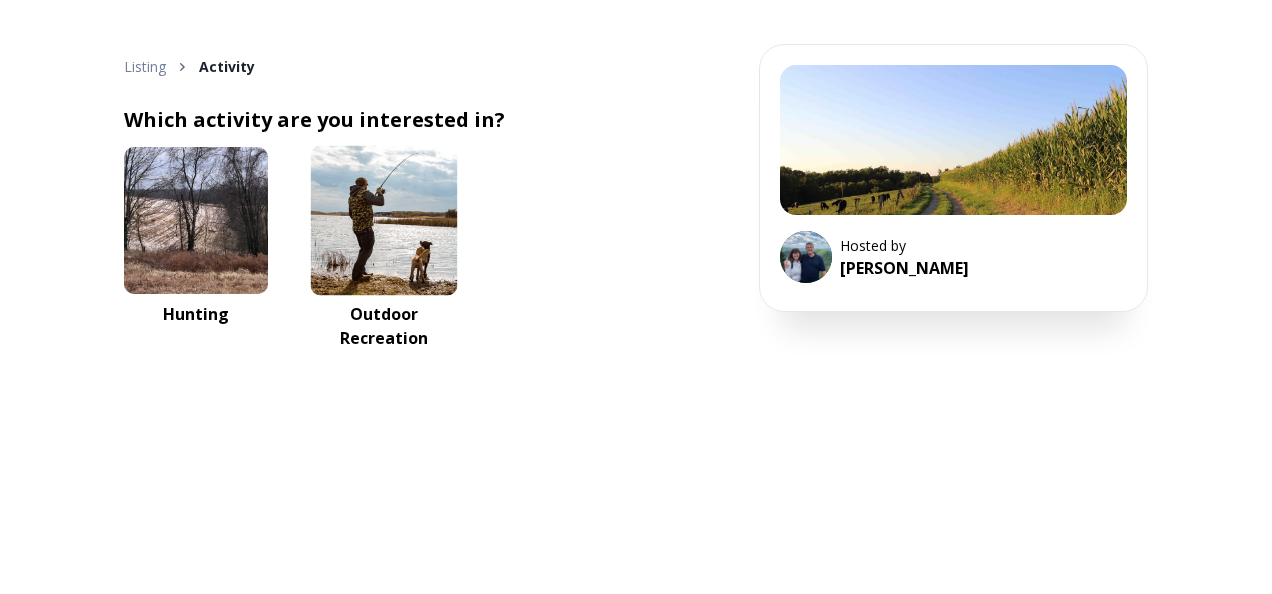 click at bounding box center (384, 221) 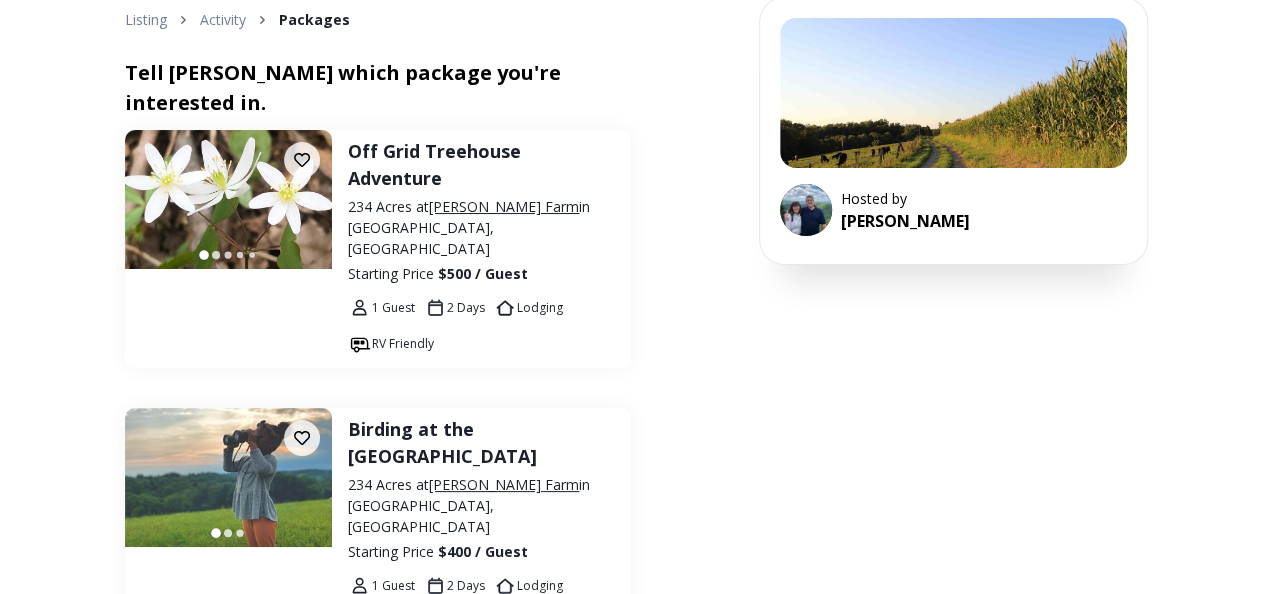 scroll, scrollTop: 0, scrollLeft: 0, axis: both 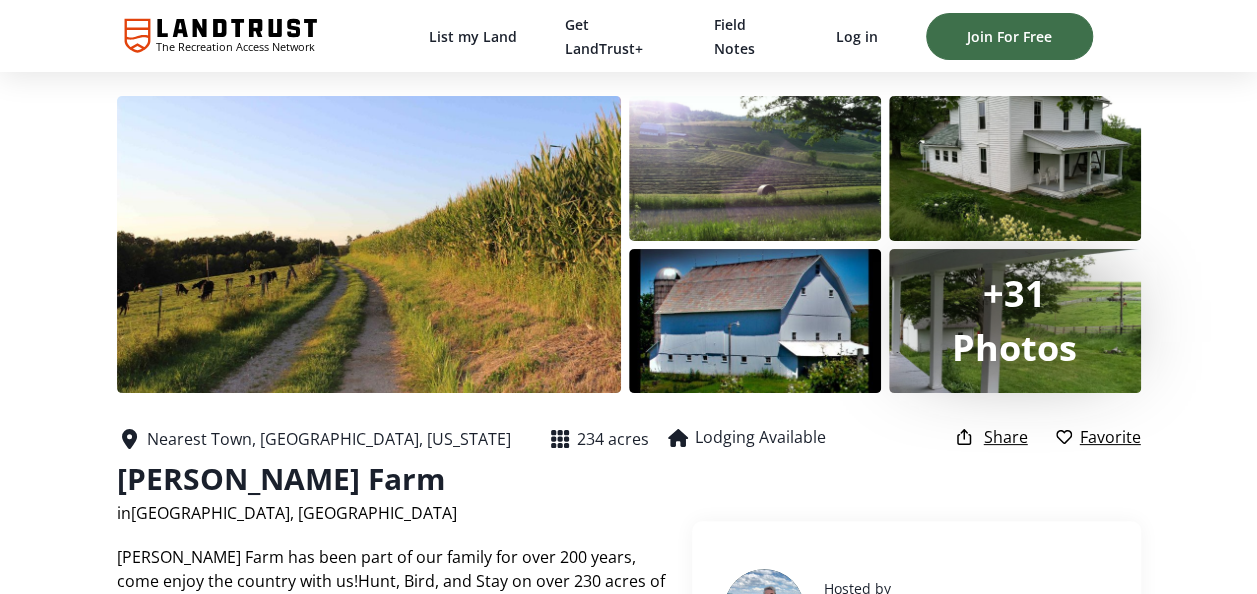 click on "+31" at bounding box center [1015, 294] 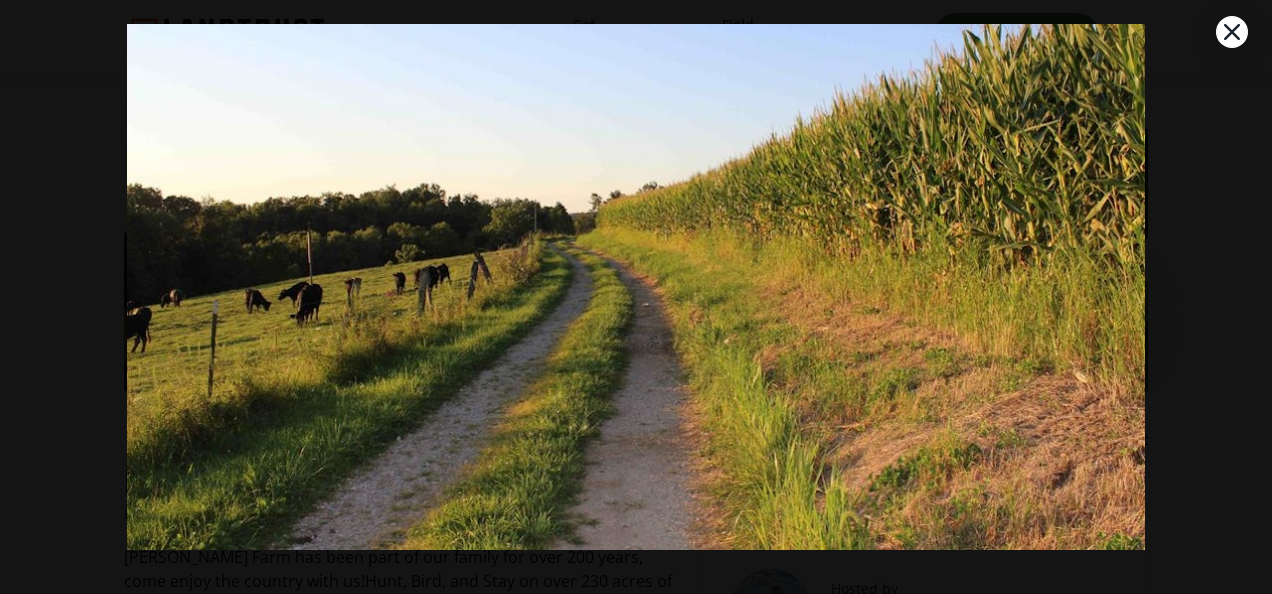 scroll, scrollTop: 122, scrollLeft: 0, axis: vertical 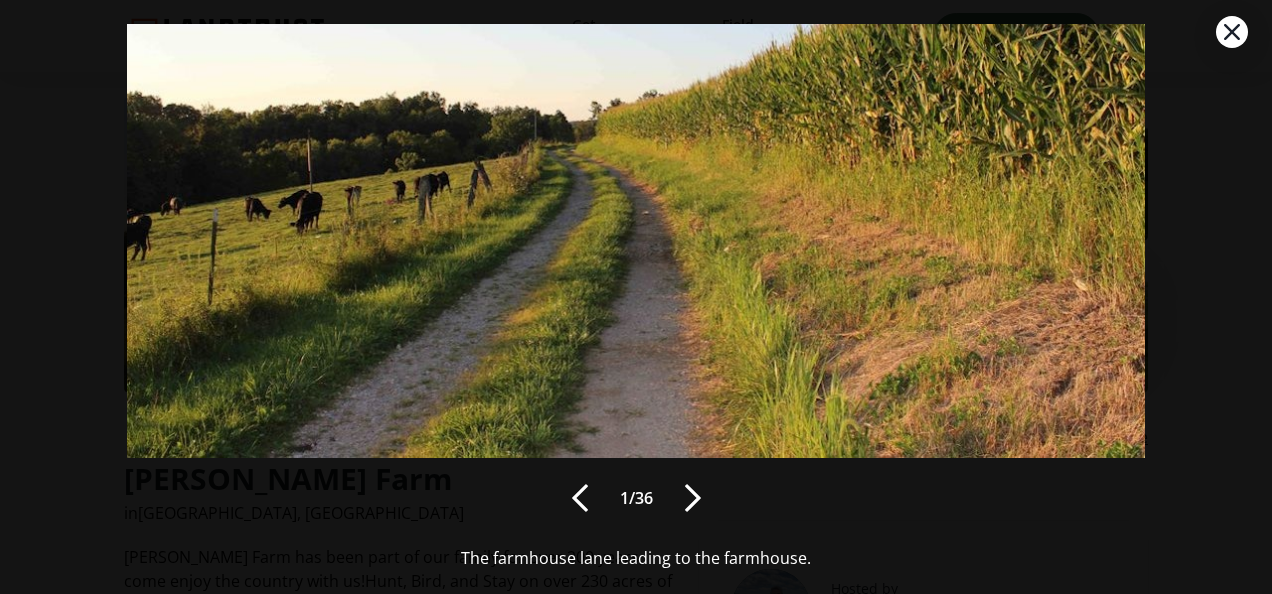 type 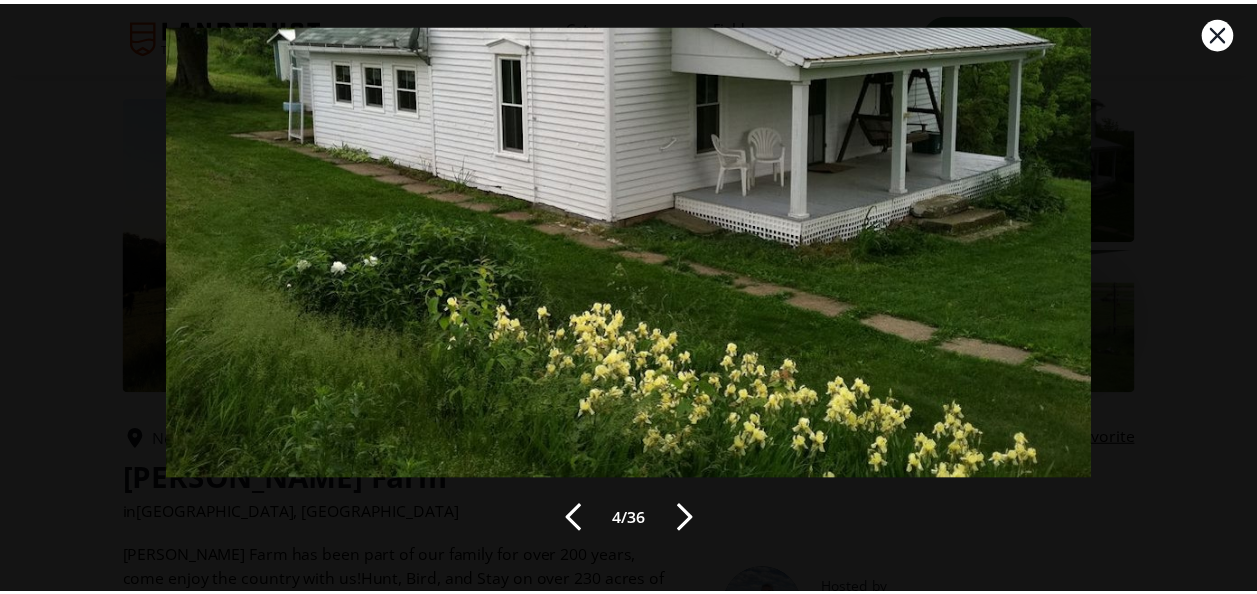scroll, scrollTop: 0, scrollLeft: 0, axis: both 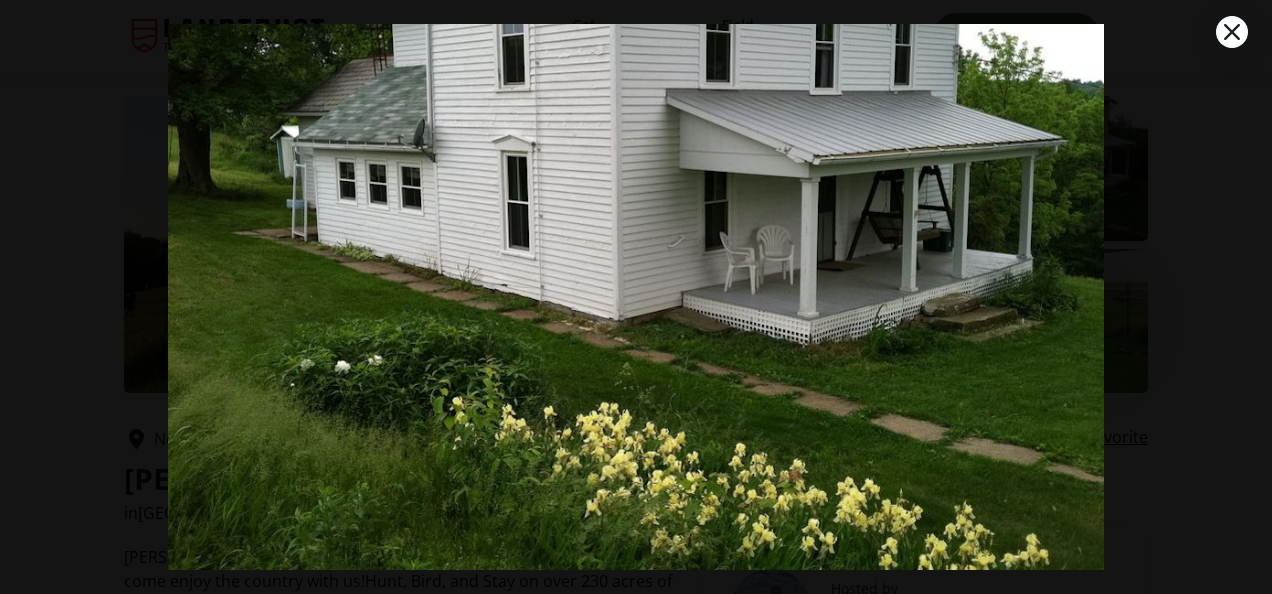 click 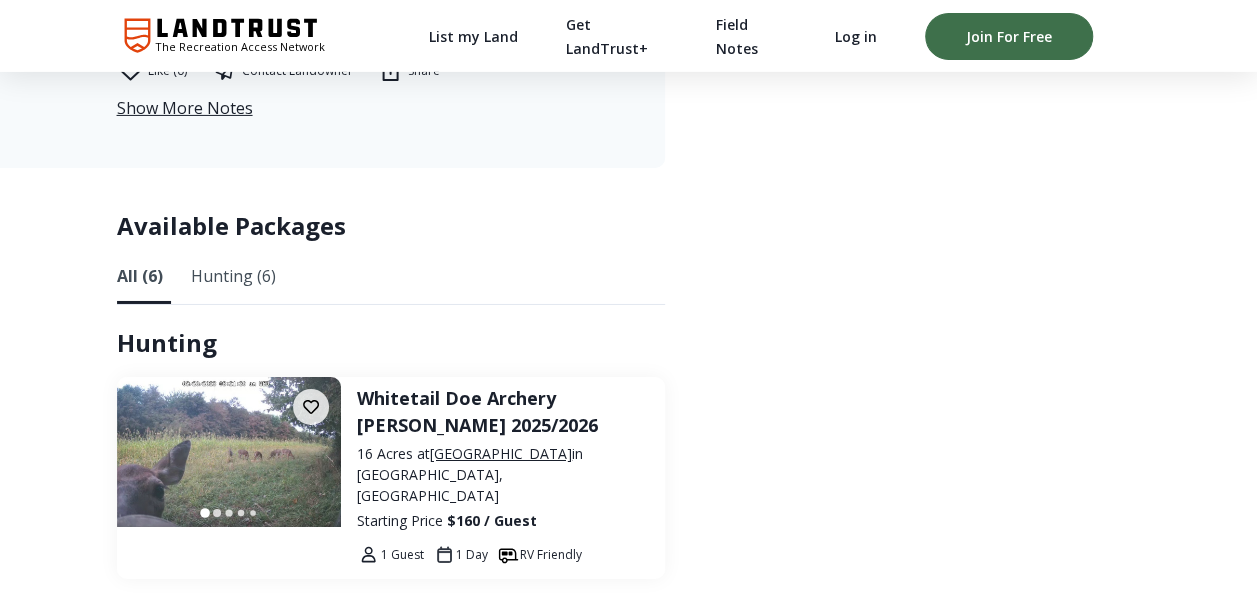 scroll, scrollTop: 3314, scrollLeft: 0, axis: vertical 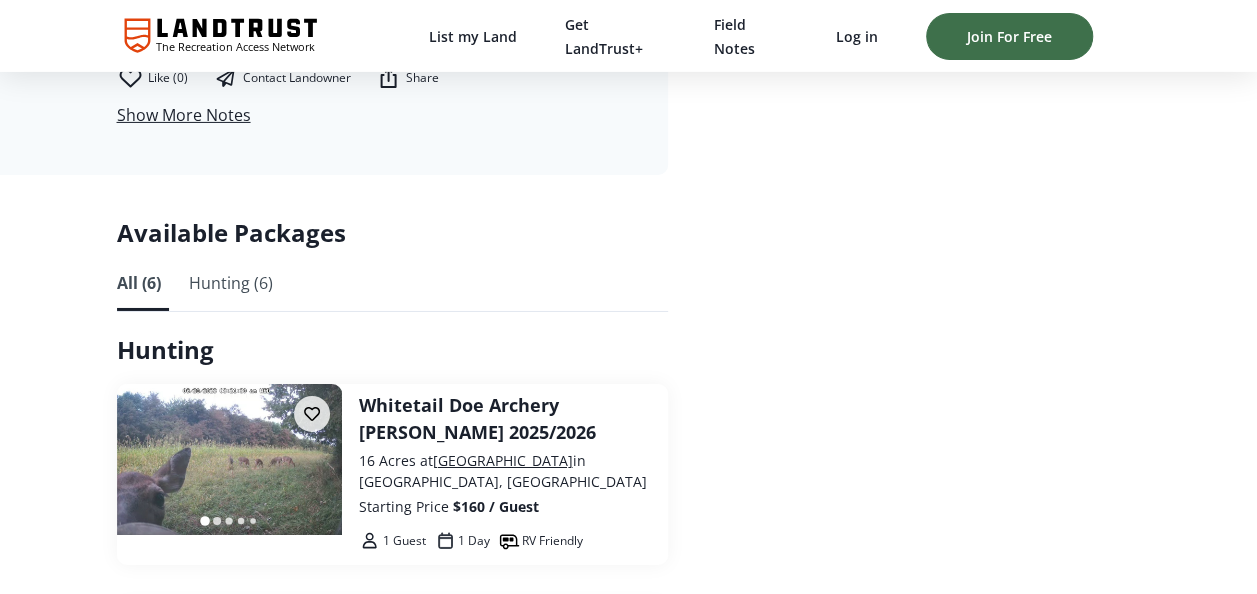 click on "Show More Notes" at bounding box center [184, 115] 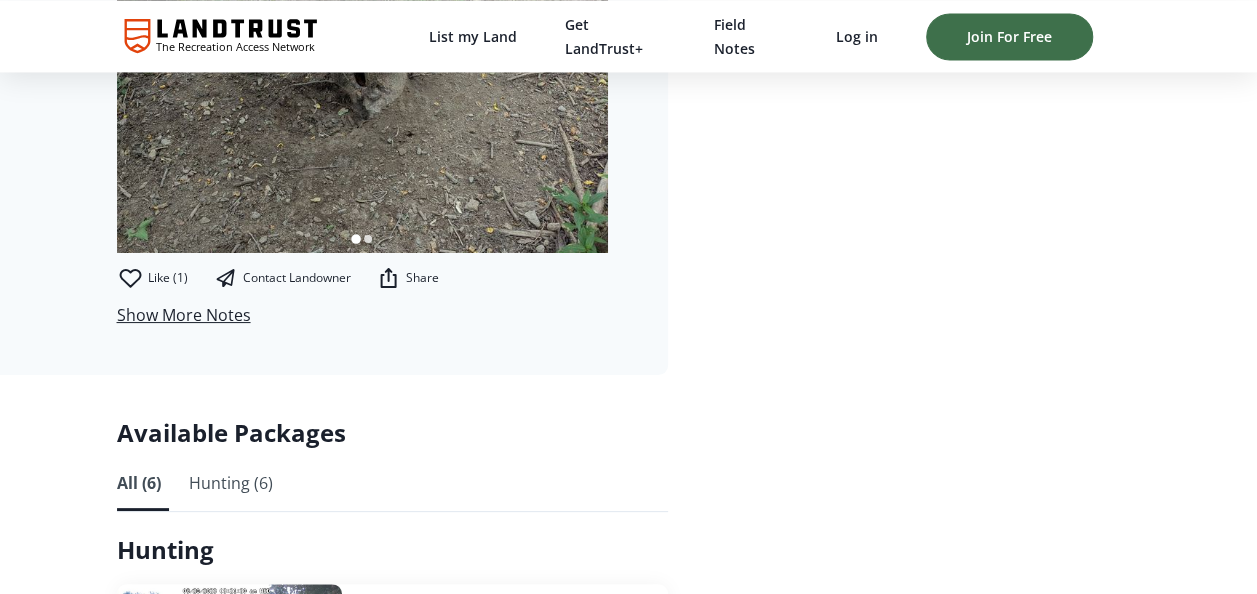 scroll, scrollTop: 5318, scrollLeft: 0, axis: vertical 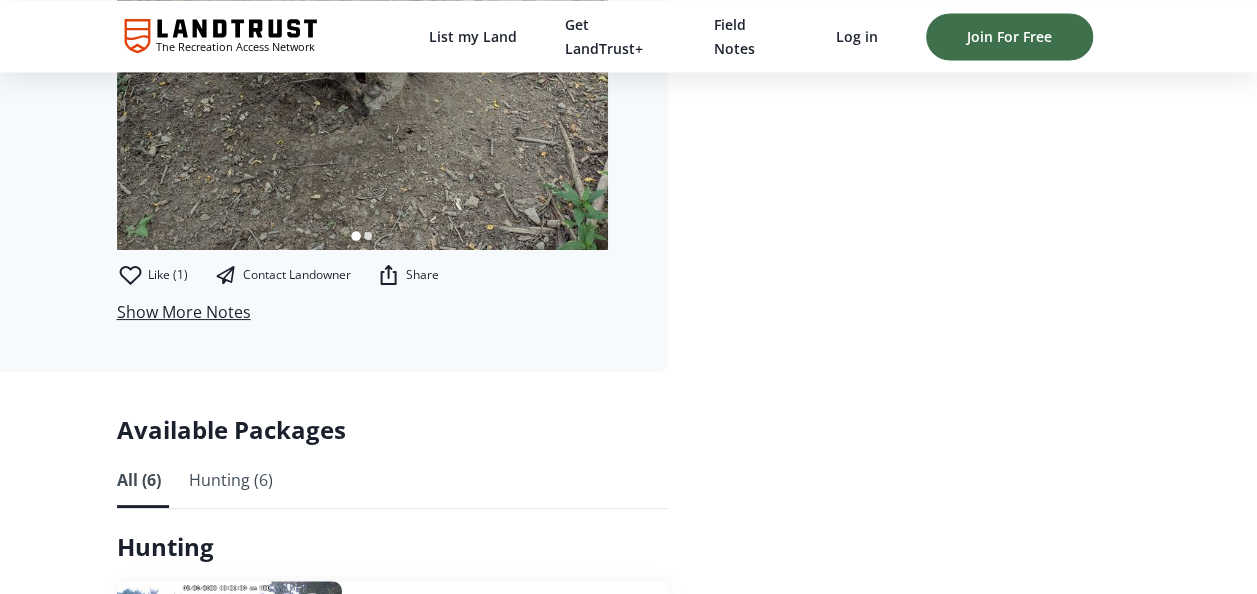 click on "Show More Notes" at bounding box center [184, 312] 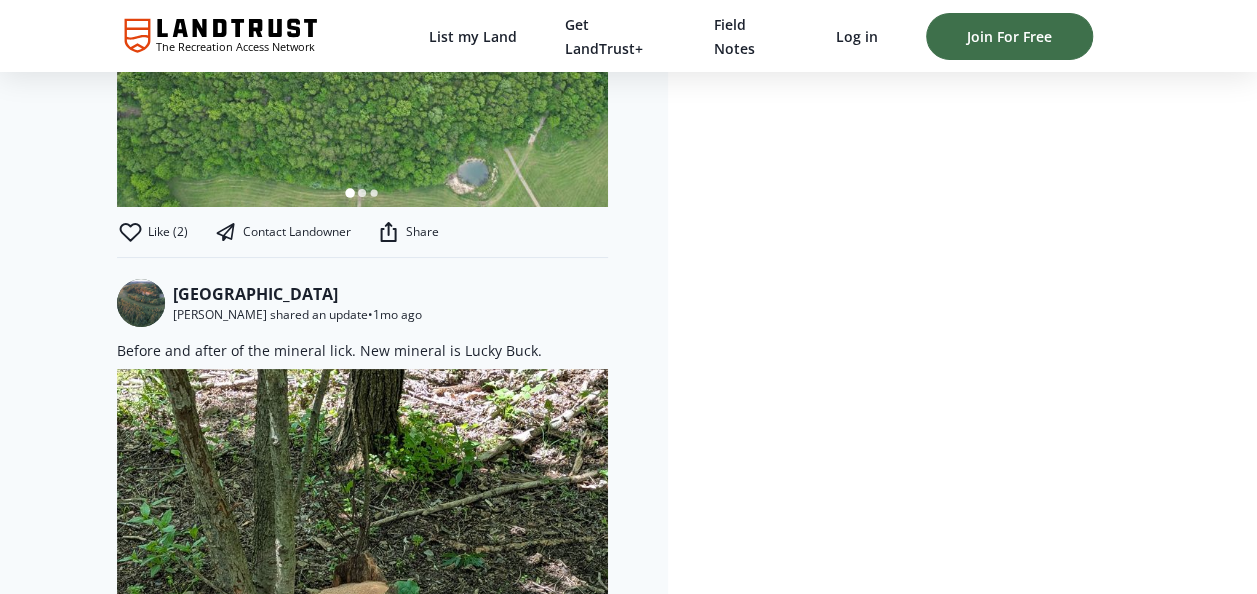 scroll, scrollTop: 7471, scrollLeft: 0, axis: vertical 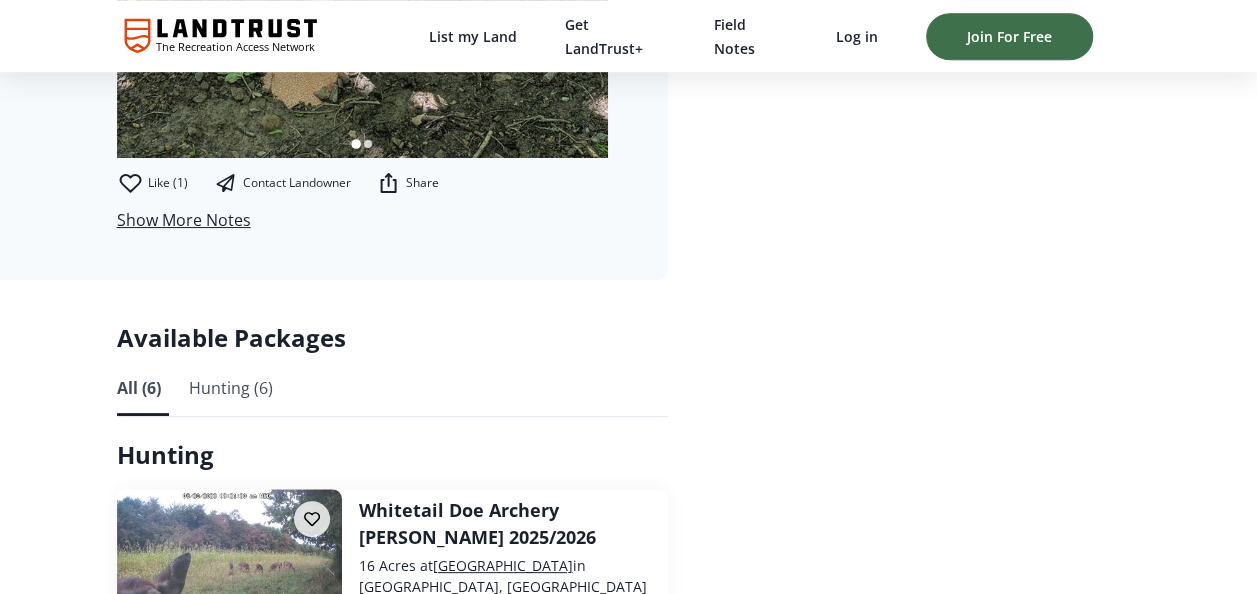 click on "Show More Notes" at bounding box center (184, 220) 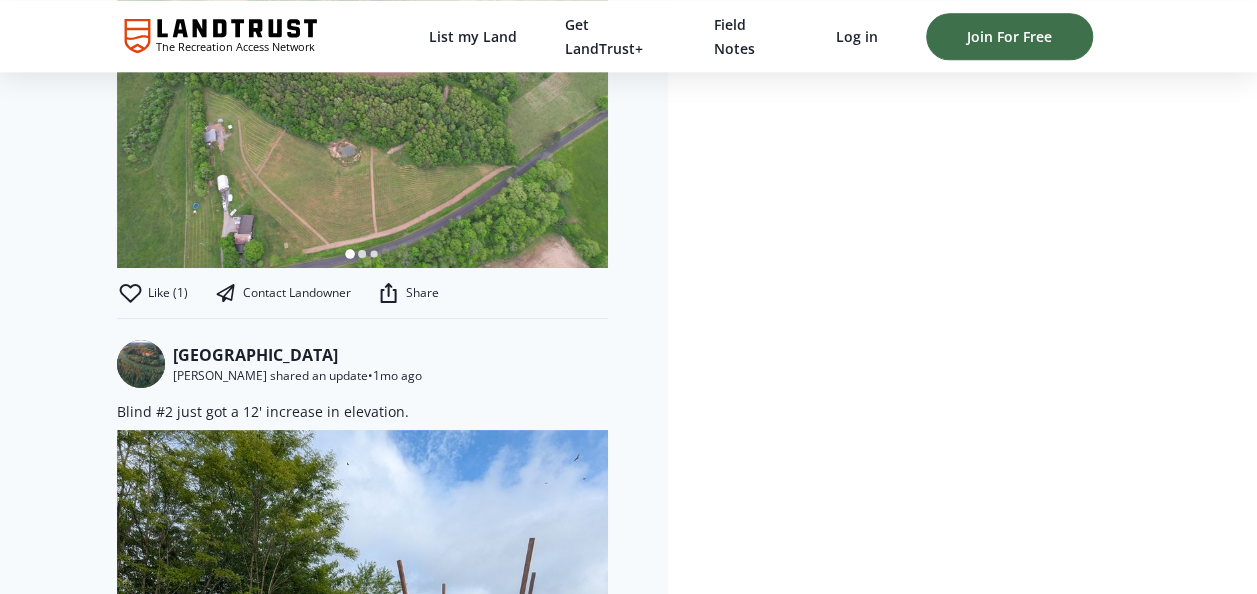 scroll, scrollTop: 8642, scrollLeft: 0, axis: vertical 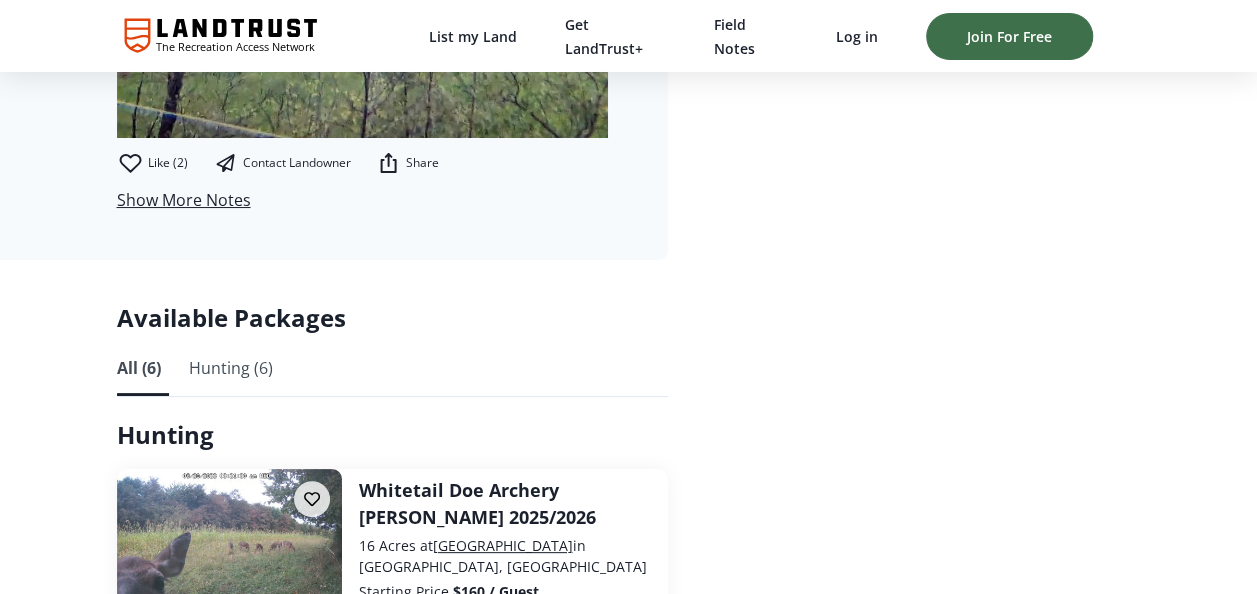 click on "Show More Notes" at bounding box center [184, 200] 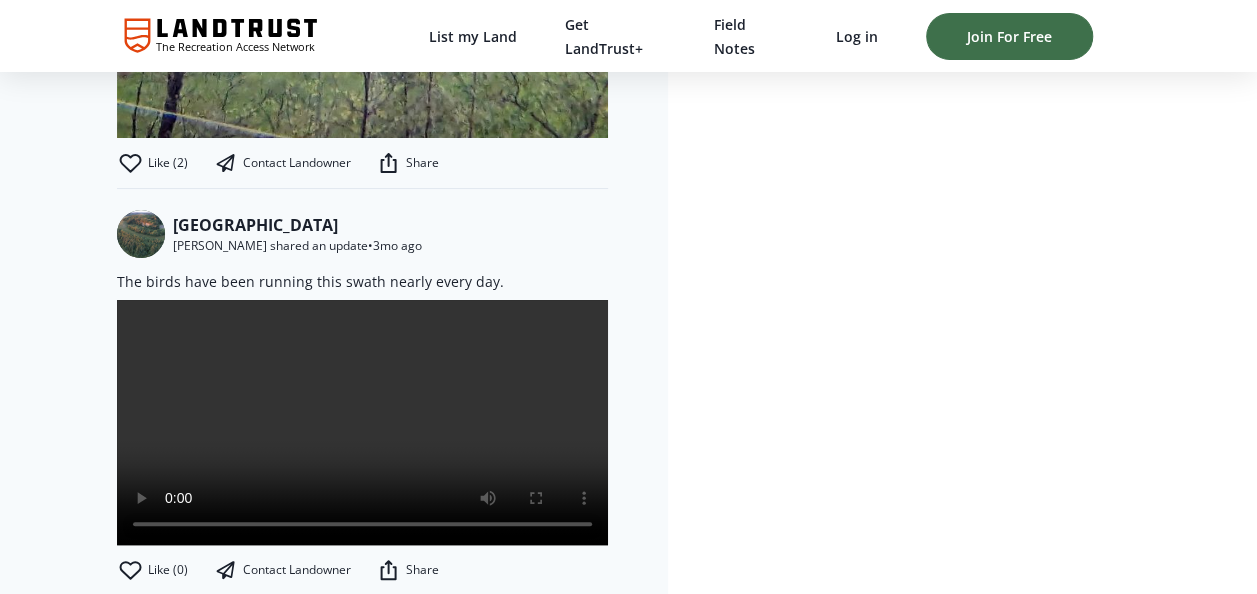 click on "Contact Landowner" at bounding box center [297, 163] 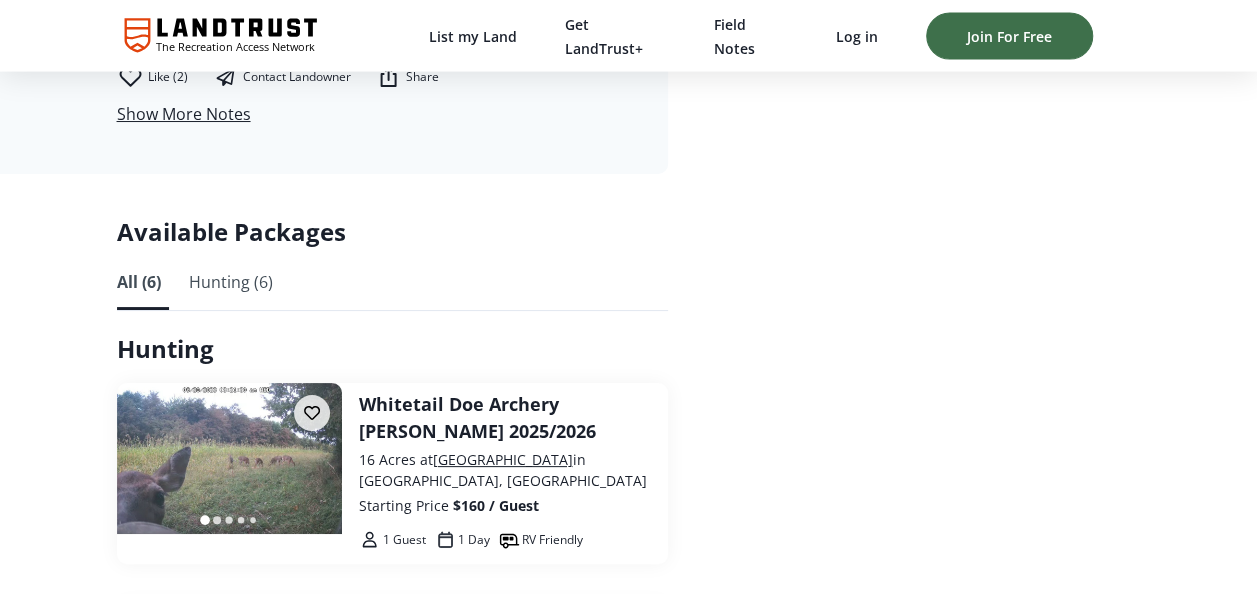 scroll, scrollTop: 13390, scrollLeft: 0, axis: vertical 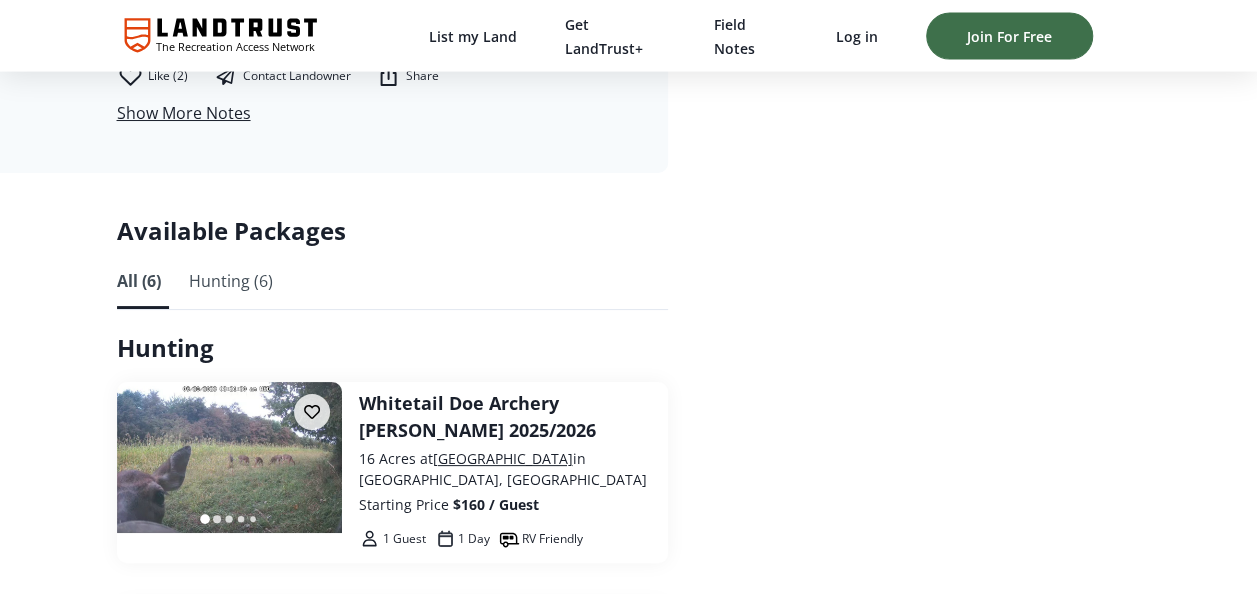 click on "Show More Notes" at bounding box center [184, 113] 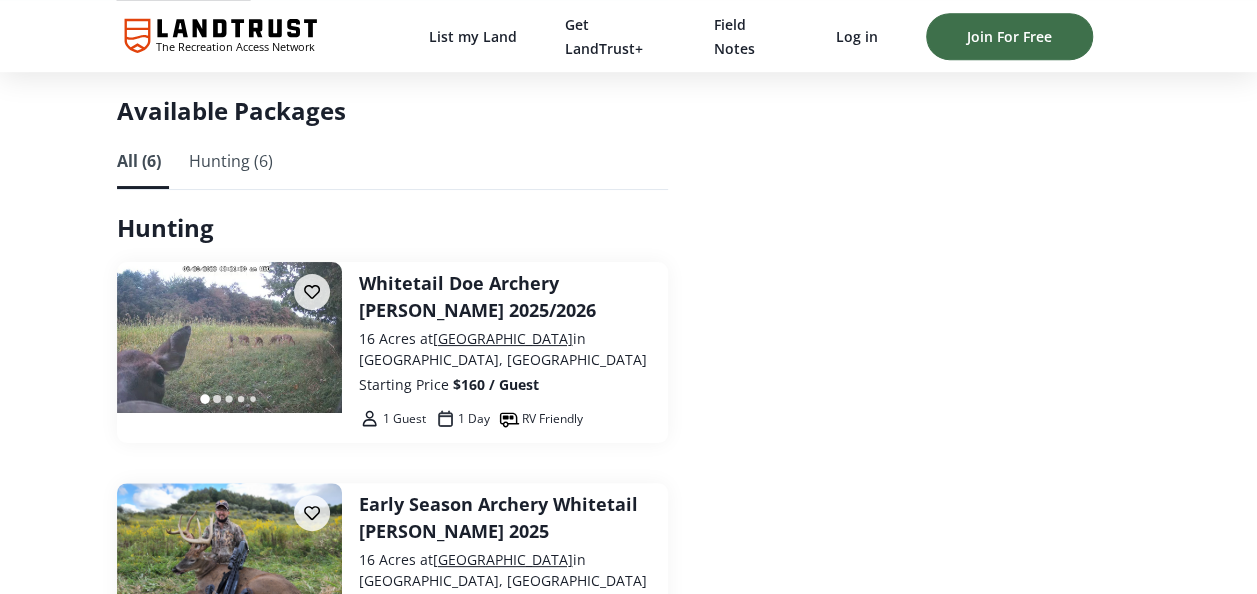 scroll, scrollTop: 15704, scrollLeft: 0, axis: vertical 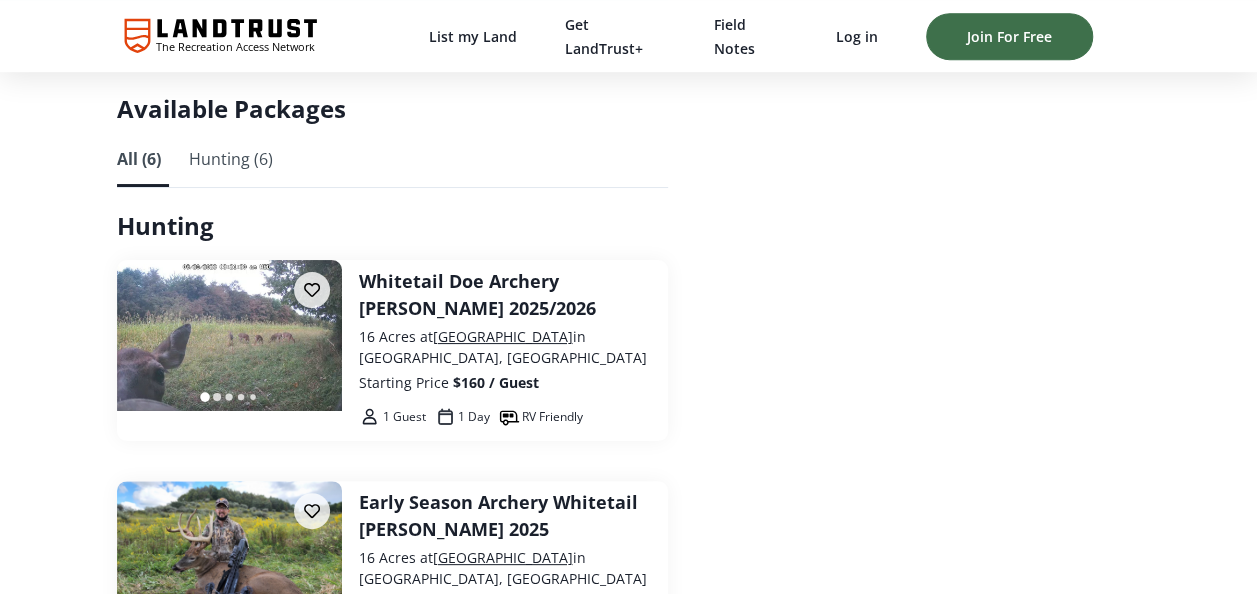 click on "Show More Notes" at bounding box center [184, -9] 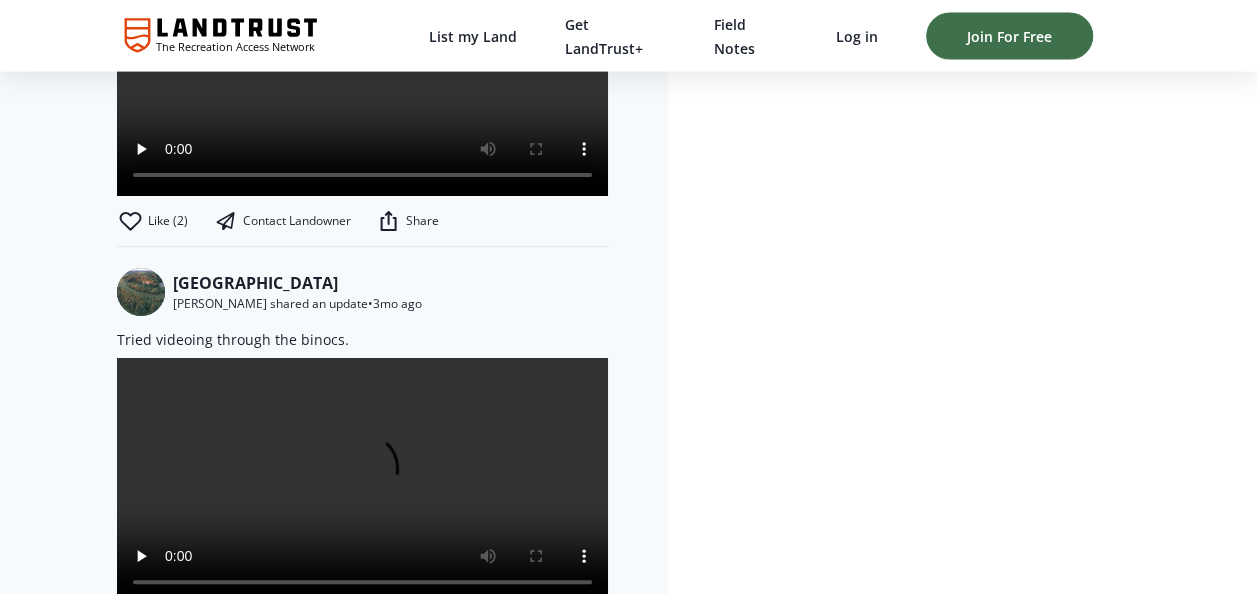 scroll, scrollTop: 17241, scrollLeft: 0, axis: vertical 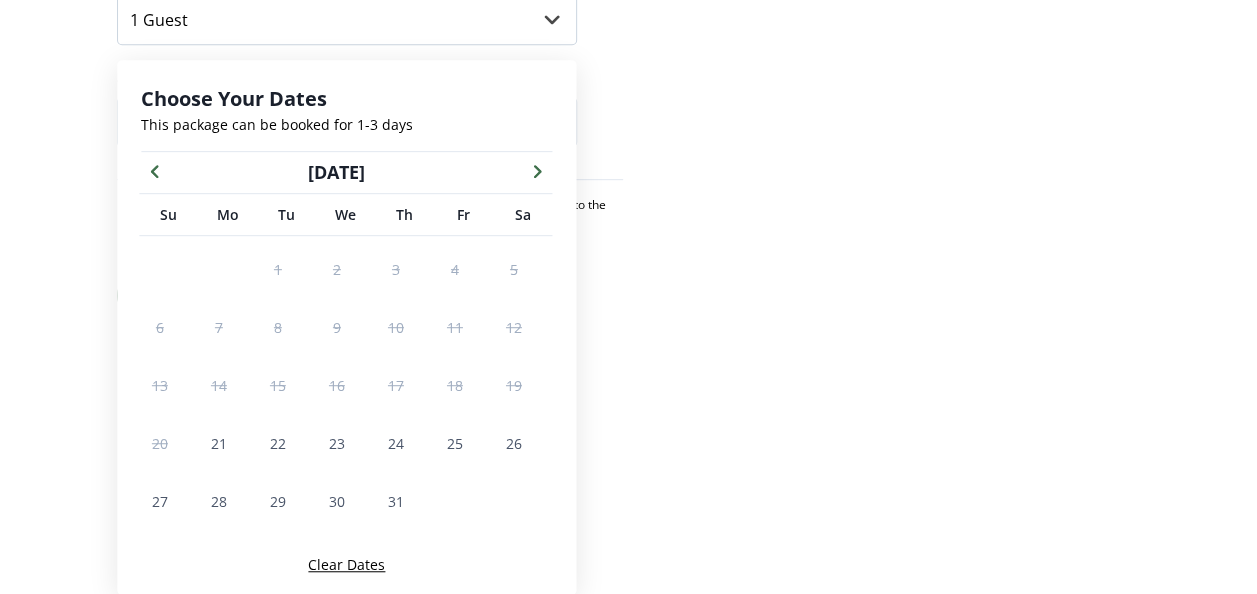 click at bounding box center (537, 170) 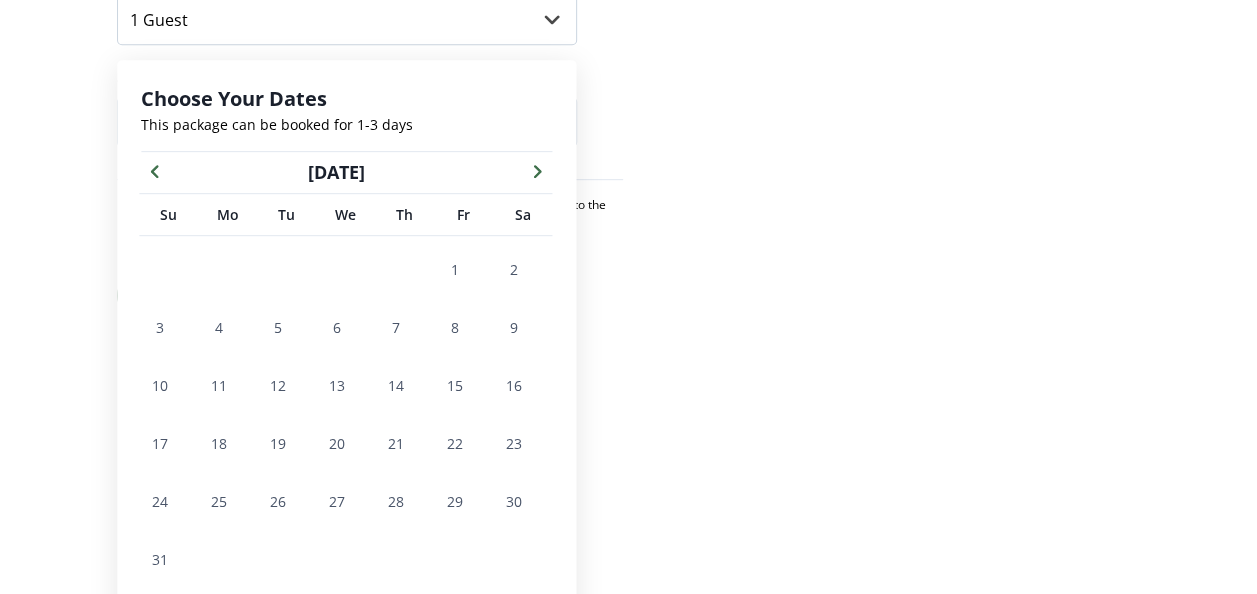 click 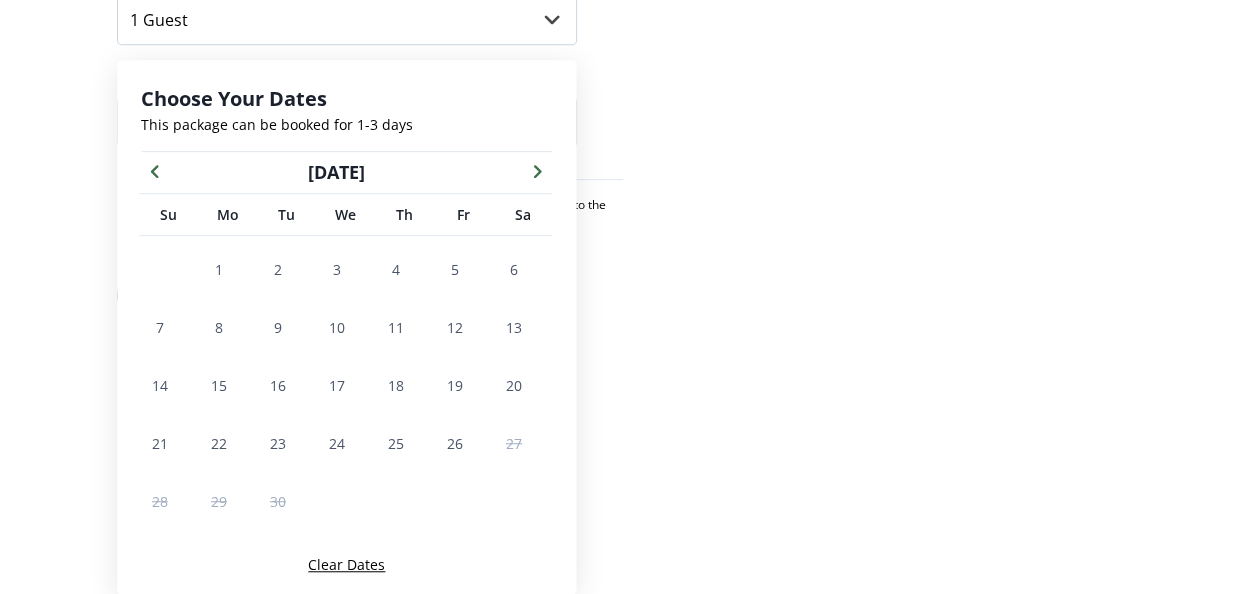 click at bounding box center (537, 170) 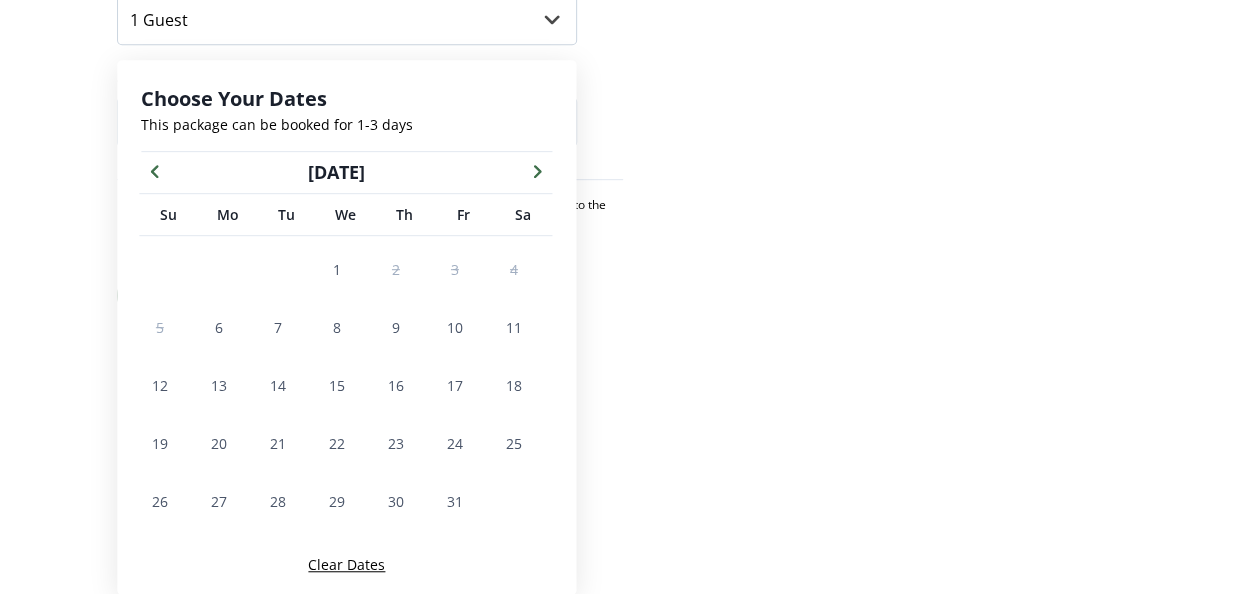 click at bounding box center [537, 170] 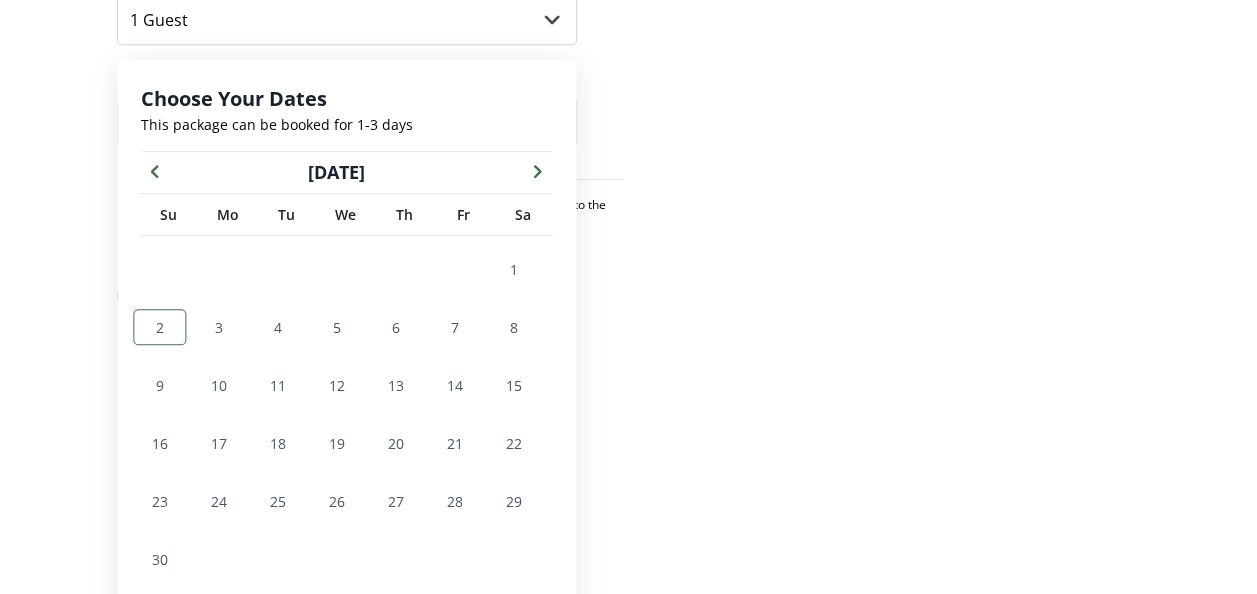 click on "2" at bounding box center (160, 327) 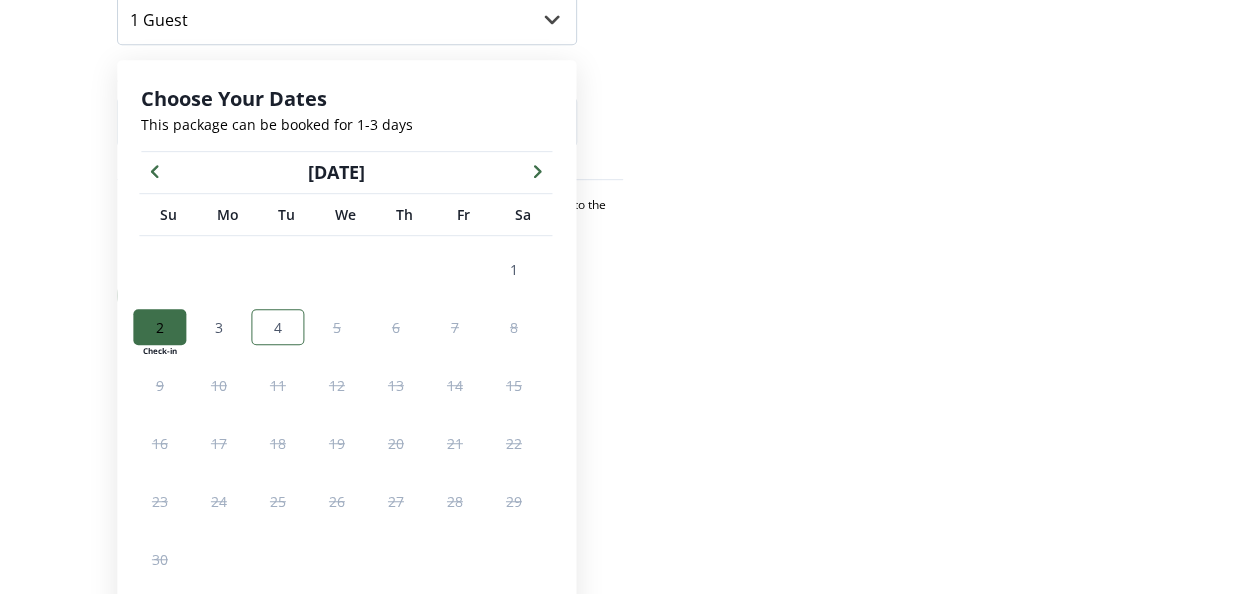 click on "4" at bounding box center [278, 327] 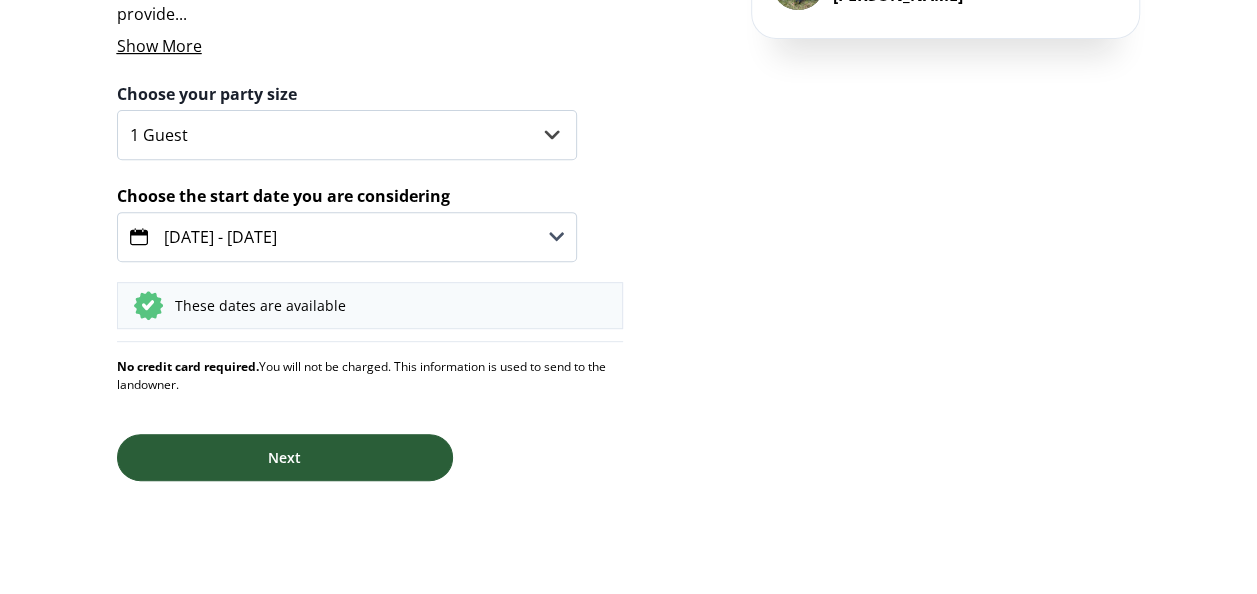 click on "Next" at bounding box center [285, 457] 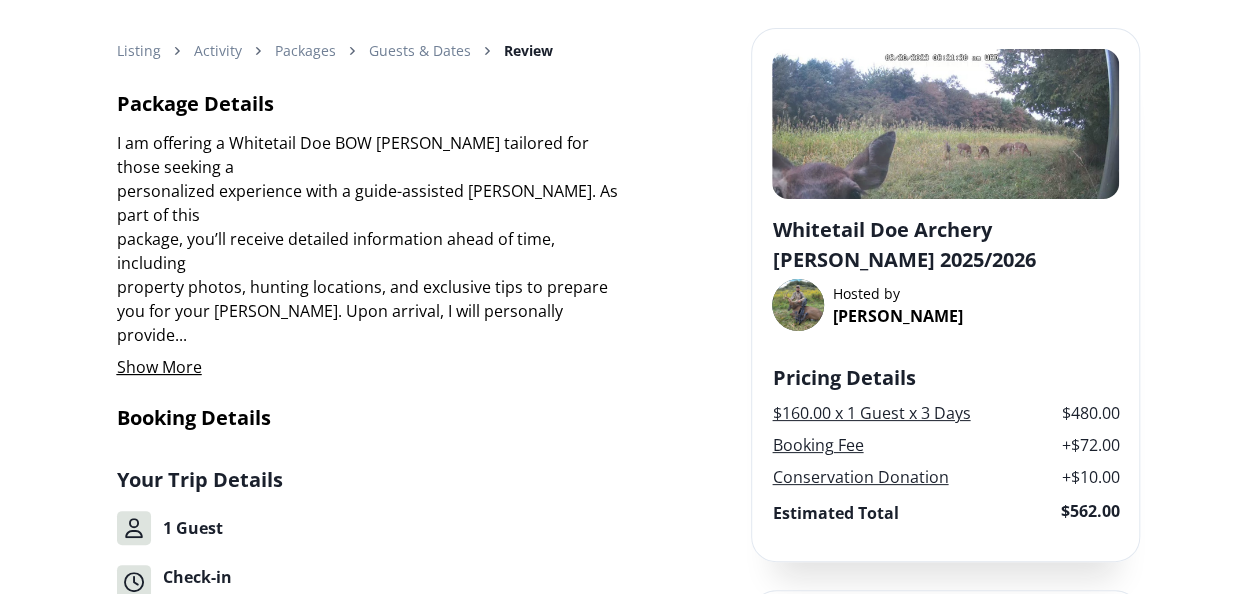 scroll, scrollTop: 0, scrollLeft: 0, axis: both 